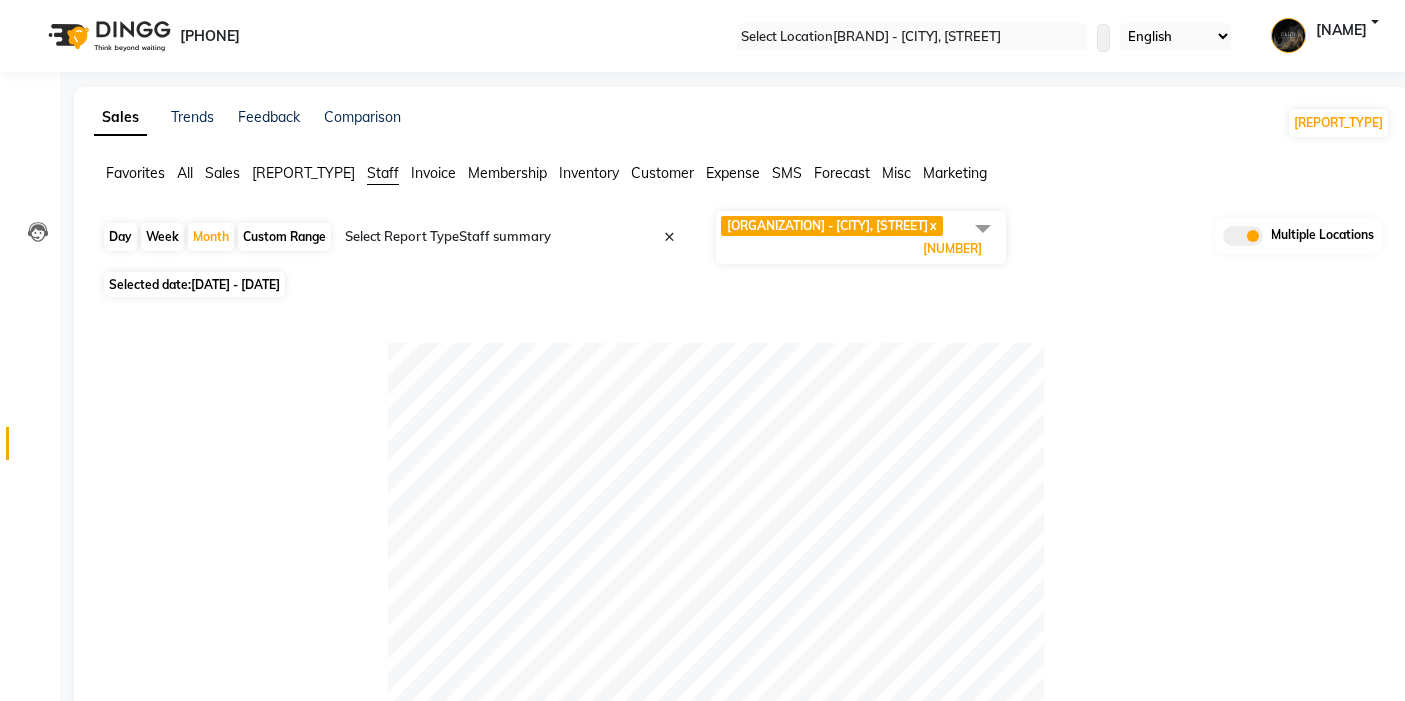 scroll, scrollTop: 0, scrollLeft: 0, axis: both 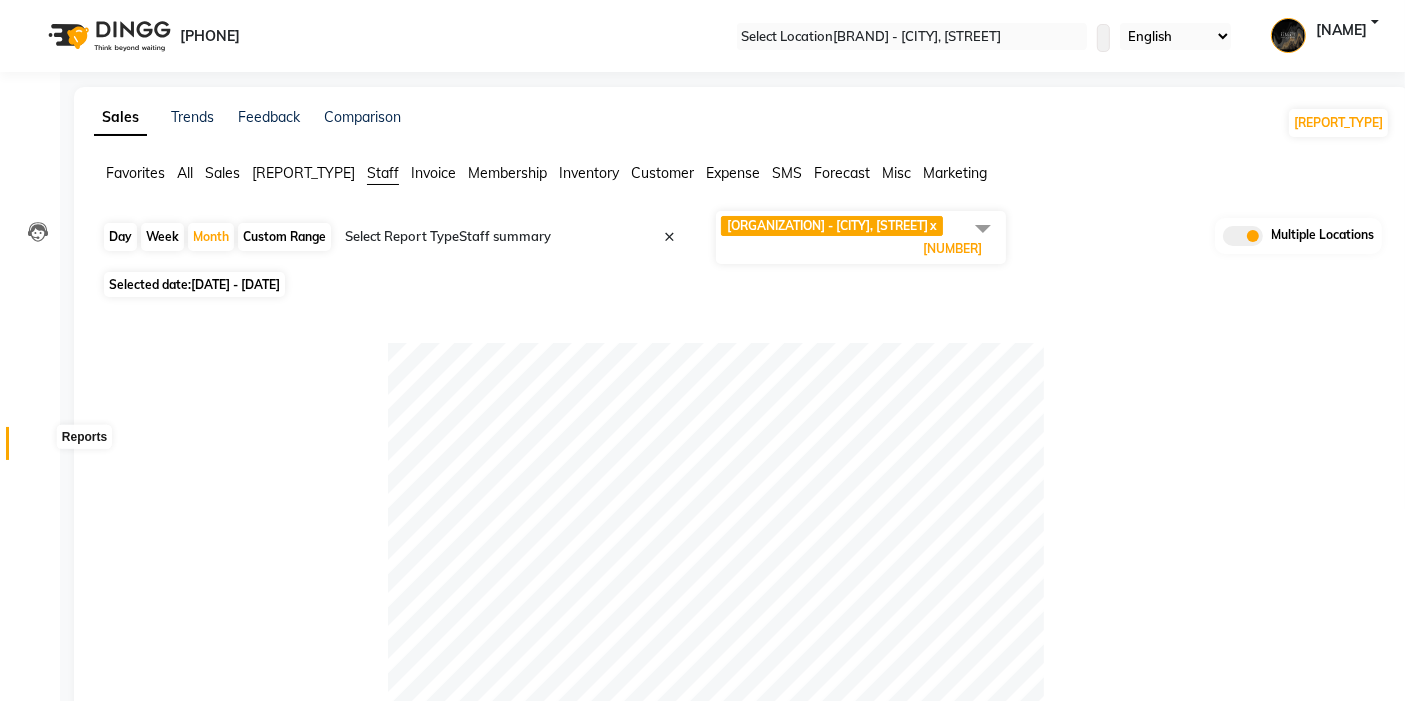 click at bounding box center (38, 448) 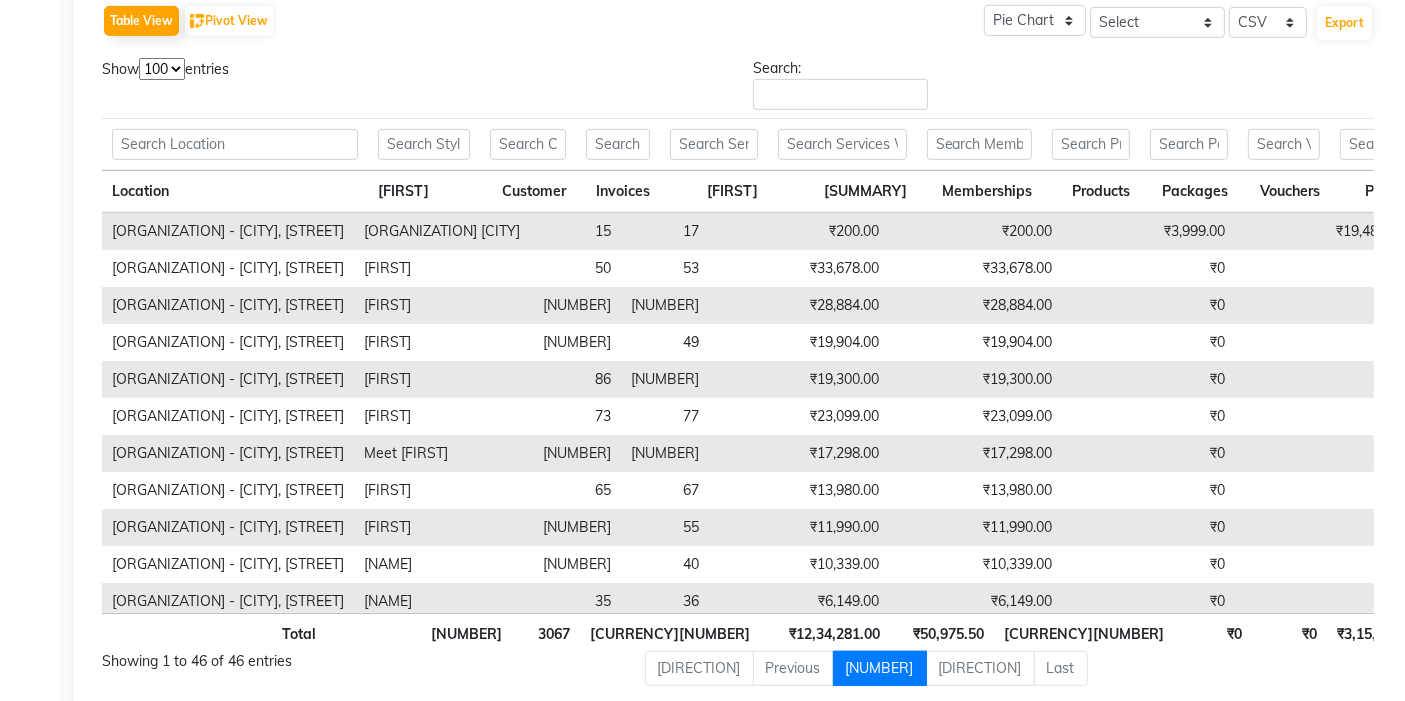 scroll, scrollTop: 1000, scrollLeft: 0, axis: vertical 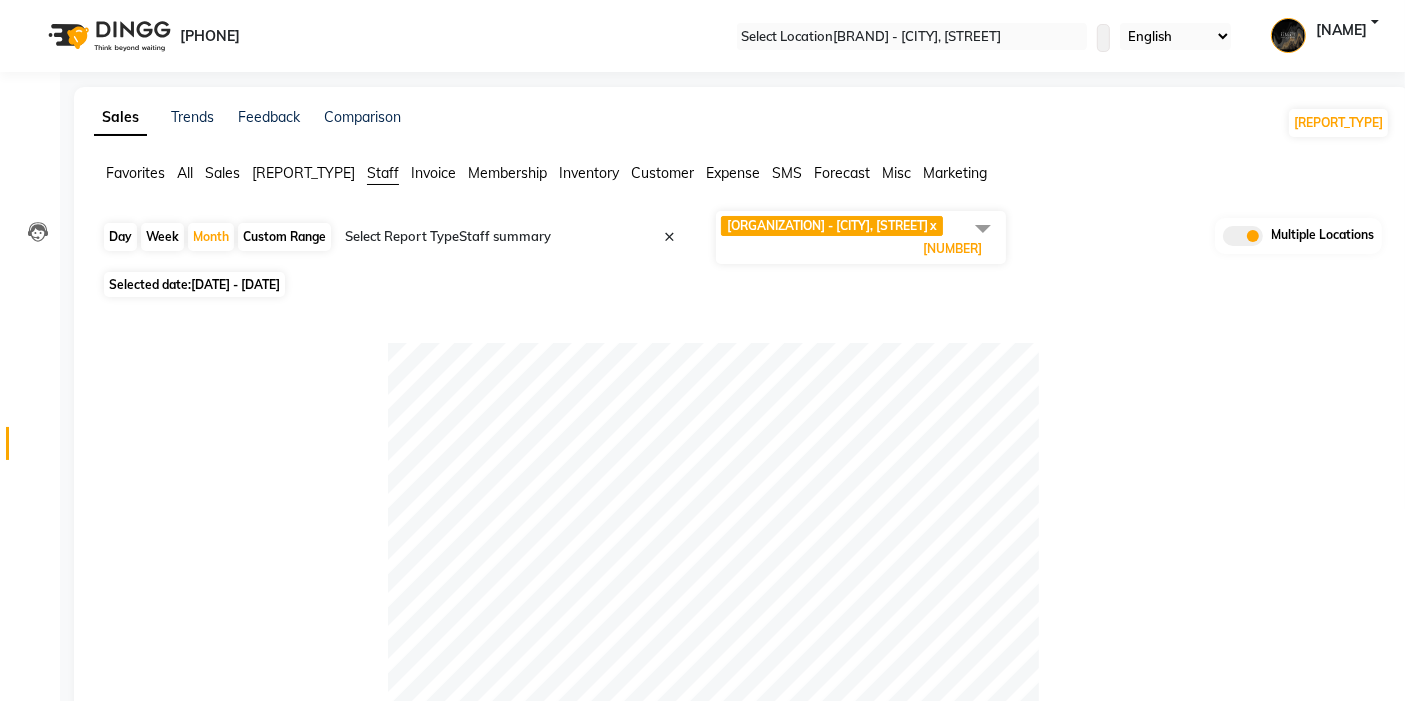 click on "[INVOICE_LABEL]" at bounding box center [135, 173] 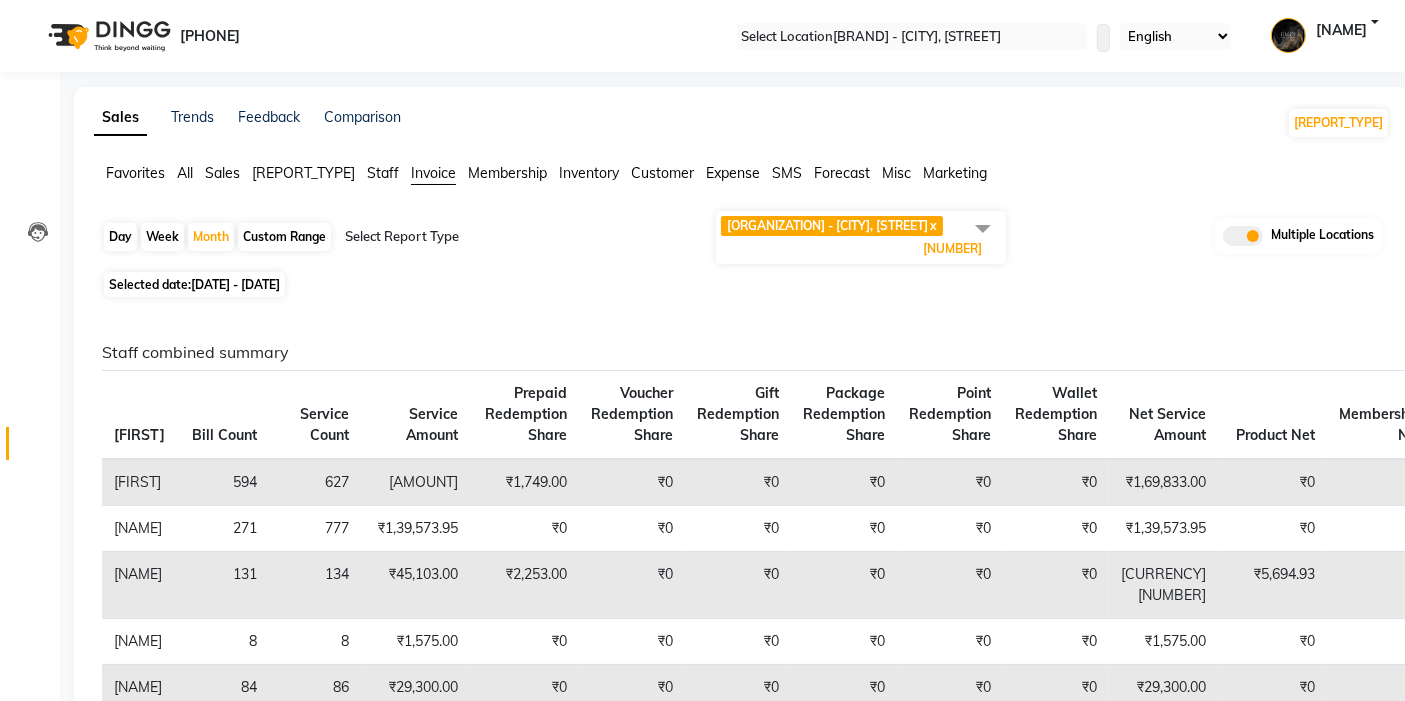 click at bounding box center [516, 237] 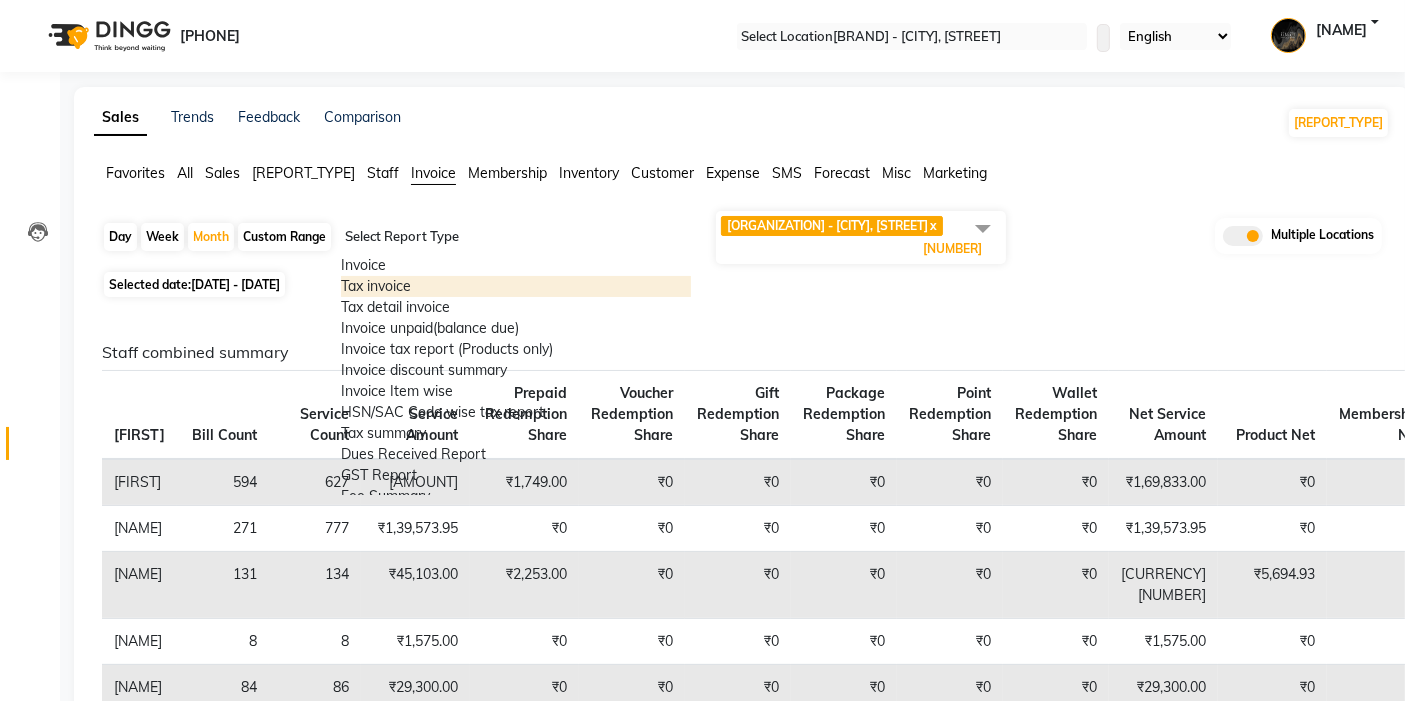 click on "Tax invoice" at bounding box center [516, 286] 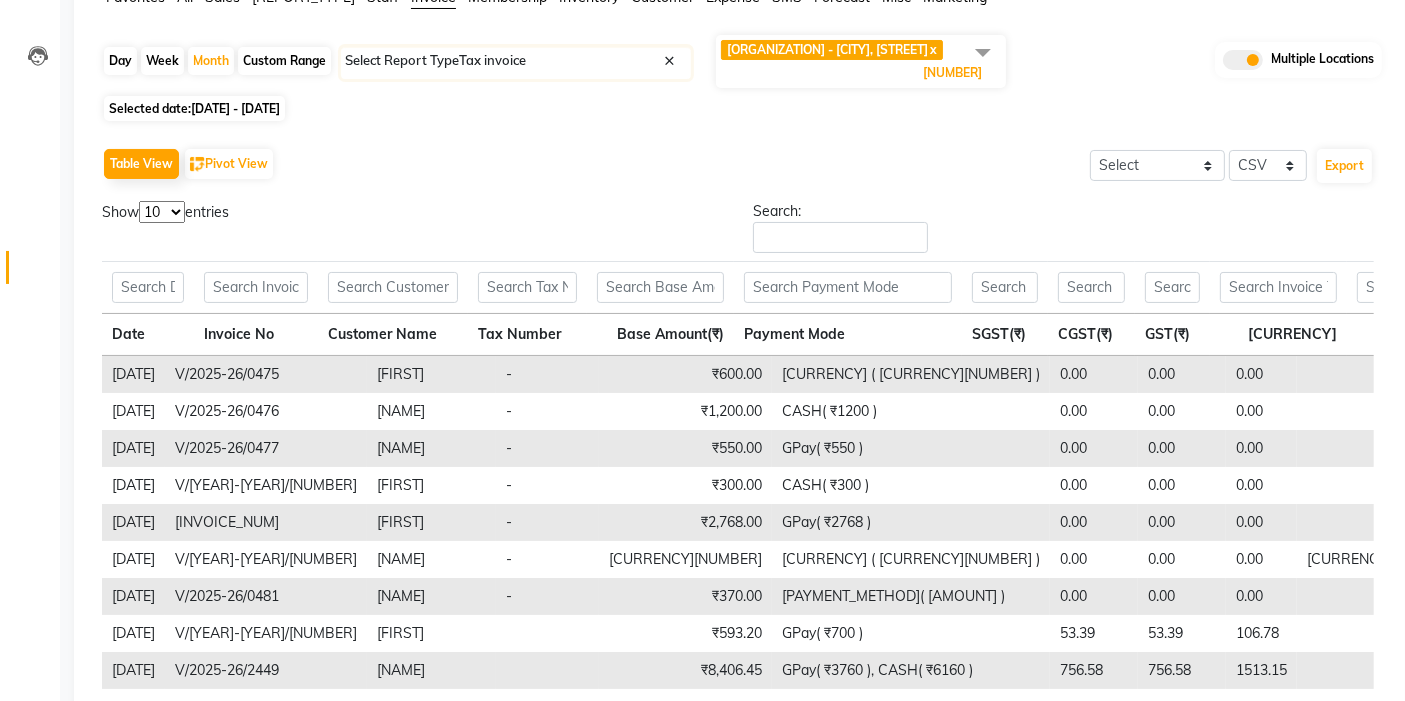 scroll, scrollTop: 333, scrollLeft: 0, axis: vertical 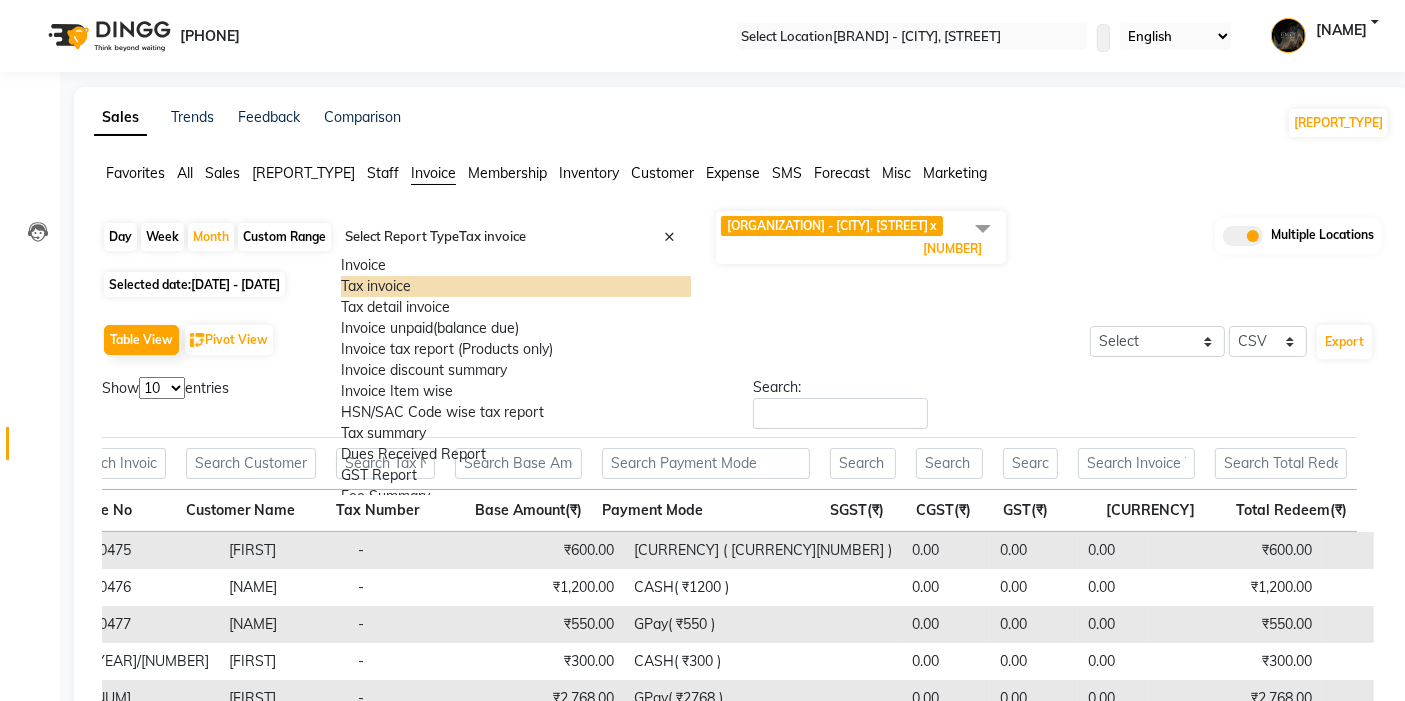 click at bounding box center [516, 237] 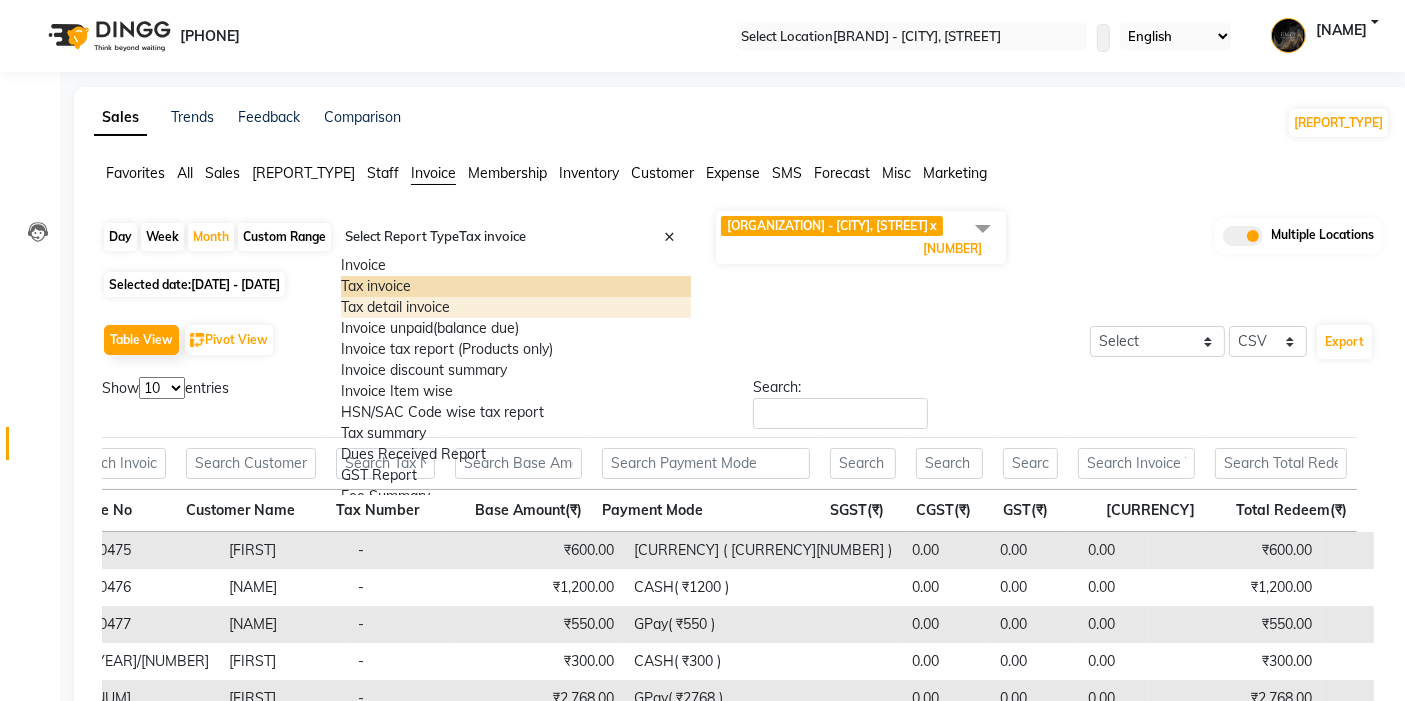 click on "Tax detail invoice" at bounding box center [516, 307] 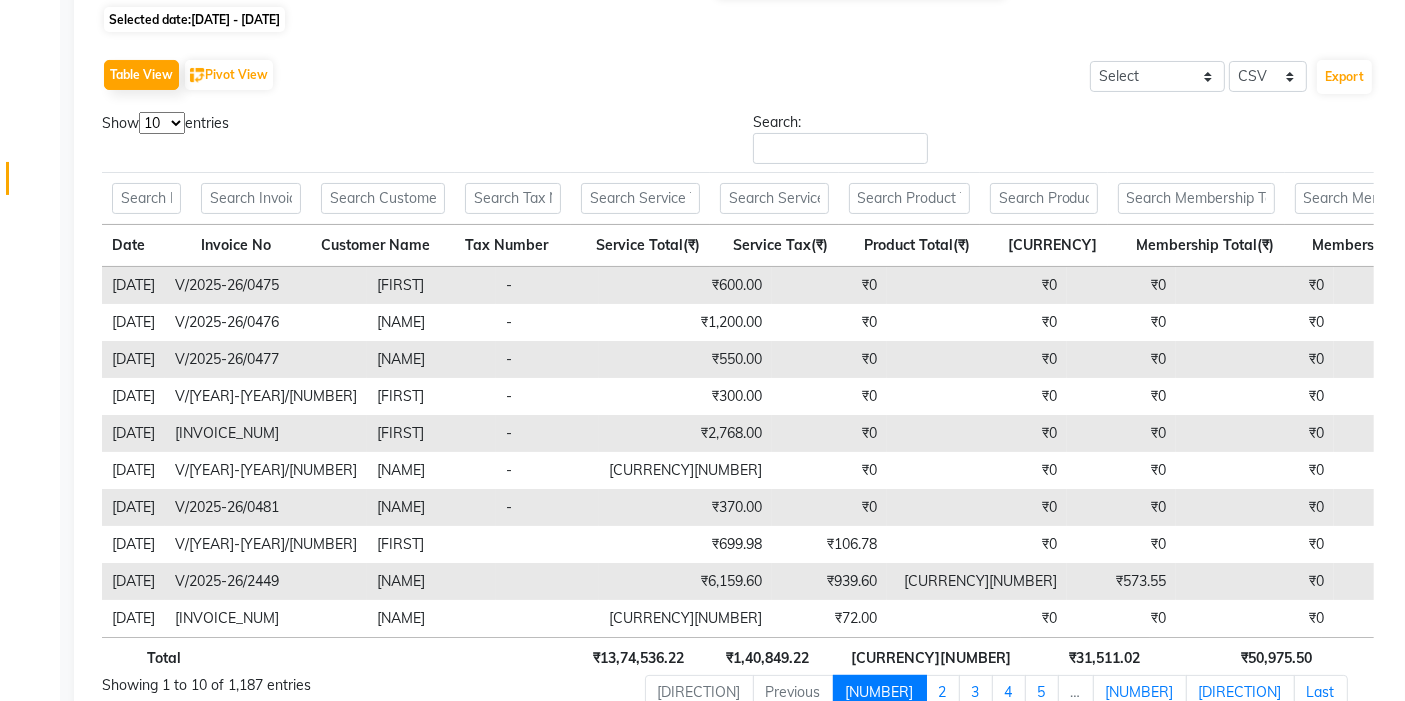 scroll, scrollTop: 349, scrollLeft: 0, axis: vertical 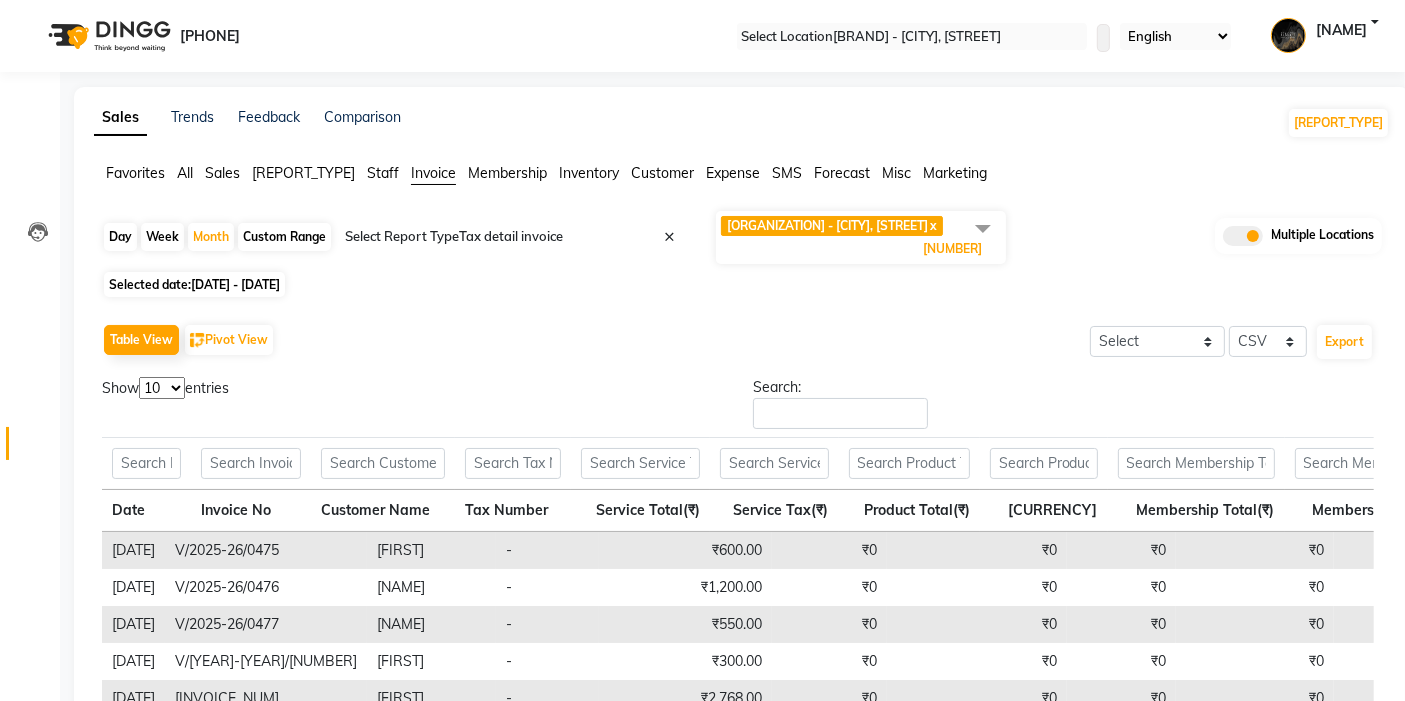 drag, startPoint x: 177, startPoint y: 371, endPoint x: 168, endPoint y: 384, distance: 15.811388 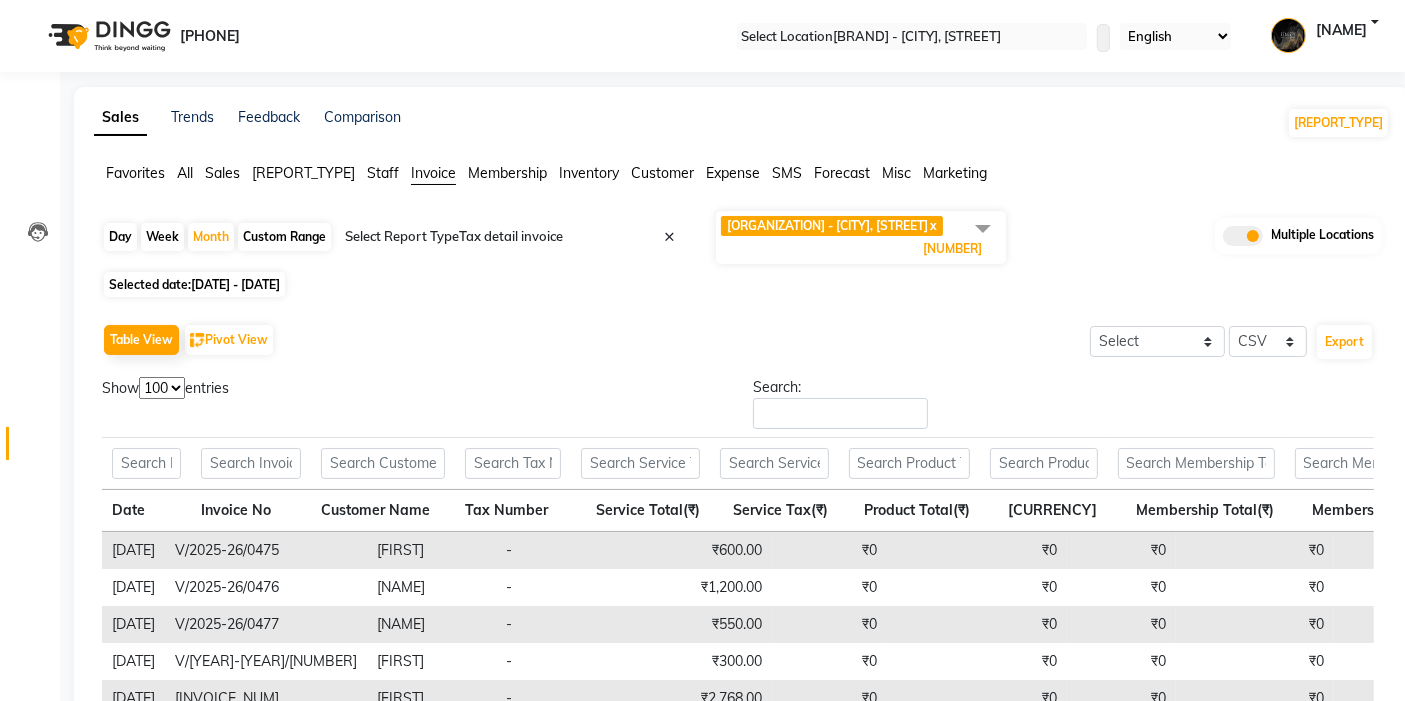 click on "10 25 50 100" at bounding box center [162, 388] 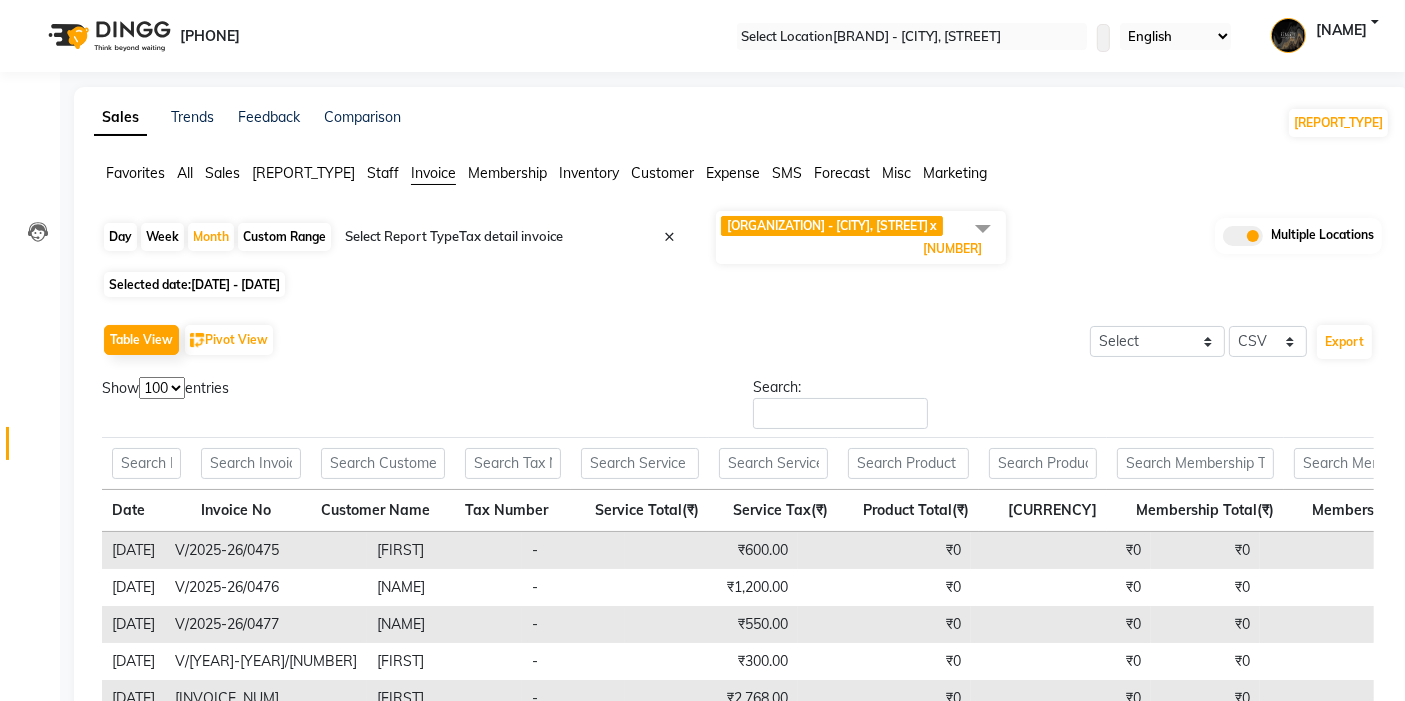 click on "Table View   Pivot View  Select Full Report Filtered Report Select CSV PDF  Export  Show  10 25 50 100  entries Search: Date Invoice No Customer Name Tax Number Service Total(₹) Service Tax(₹) Product Total(₹) Product Tax(₹) Membership Total(₹) Membership Tax(₹) Package Total(₹) Package Tax(₹) Voucher Total(₹) Voucher Tax(₹) Gift Card Total(₹) Gift Card Tax(₹) Base Amount(₹) Basic Of Service(₹) Basic Of Product(₹) Gst Rate Of Service(%) Gst Rate Of Product(%) Cgst Of Service(₹) Sgst Of Service(₹) Cgst Of Product(₹) Sgst Of Product(₹) SGST(₹) CGST(₹) GST(₹) Invoice Total(₹) Total Redeem(₹) Invoice Path Date Invoice No Customer Name Tax Number Service Total(₹) Service Tax(₹) Product Total(₹) Product Tax(₹) Membership Total(₹) Membership Tax(₹) Package Total(₹) Package Tax(₹) Voucher Total(₹) Voucher Tax(₹) Gift Card Total(₹) Gift Card Tax(₹) Base Amount(₹) Basic Of Service(₹) Basic Of Product(₹) Gst Rate Of Service(%) SGST(₹) - 0" at bounding box center [738, 670] 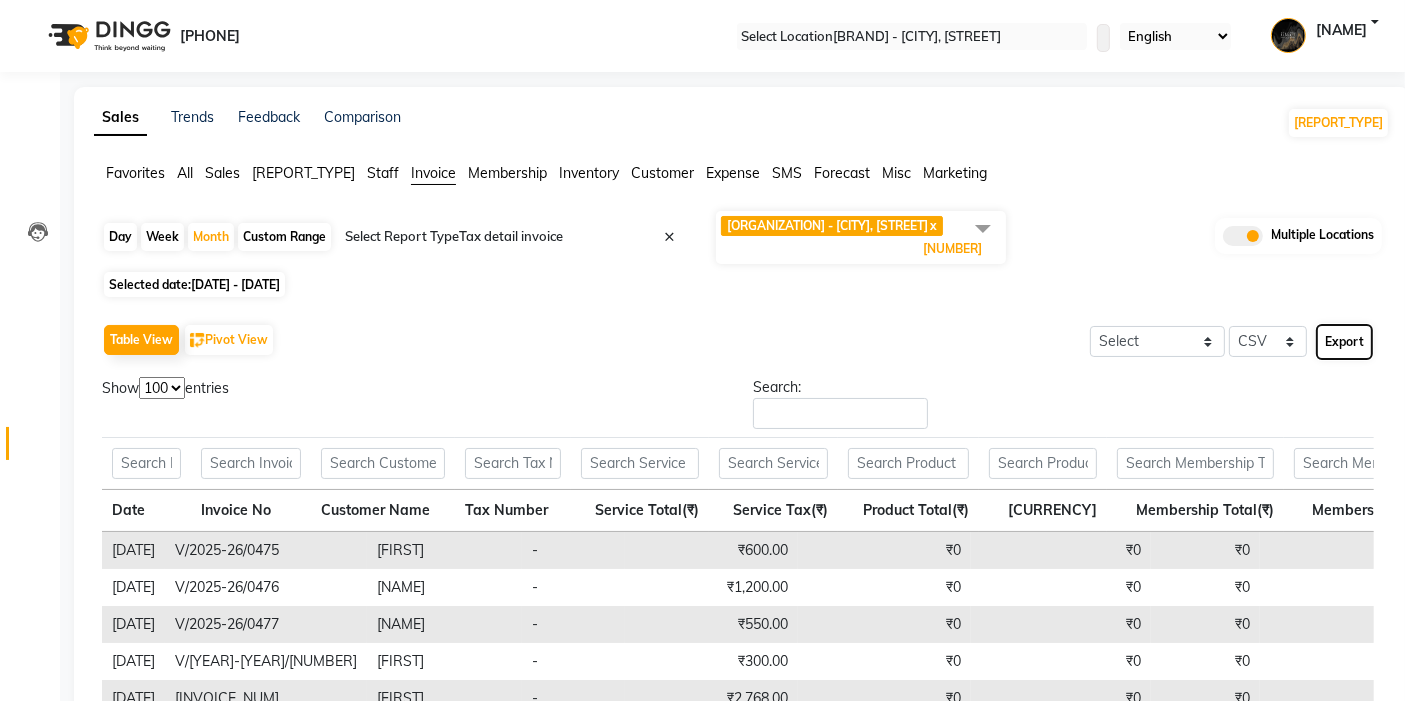 click on "Export" at bounding box center [1344, 342] 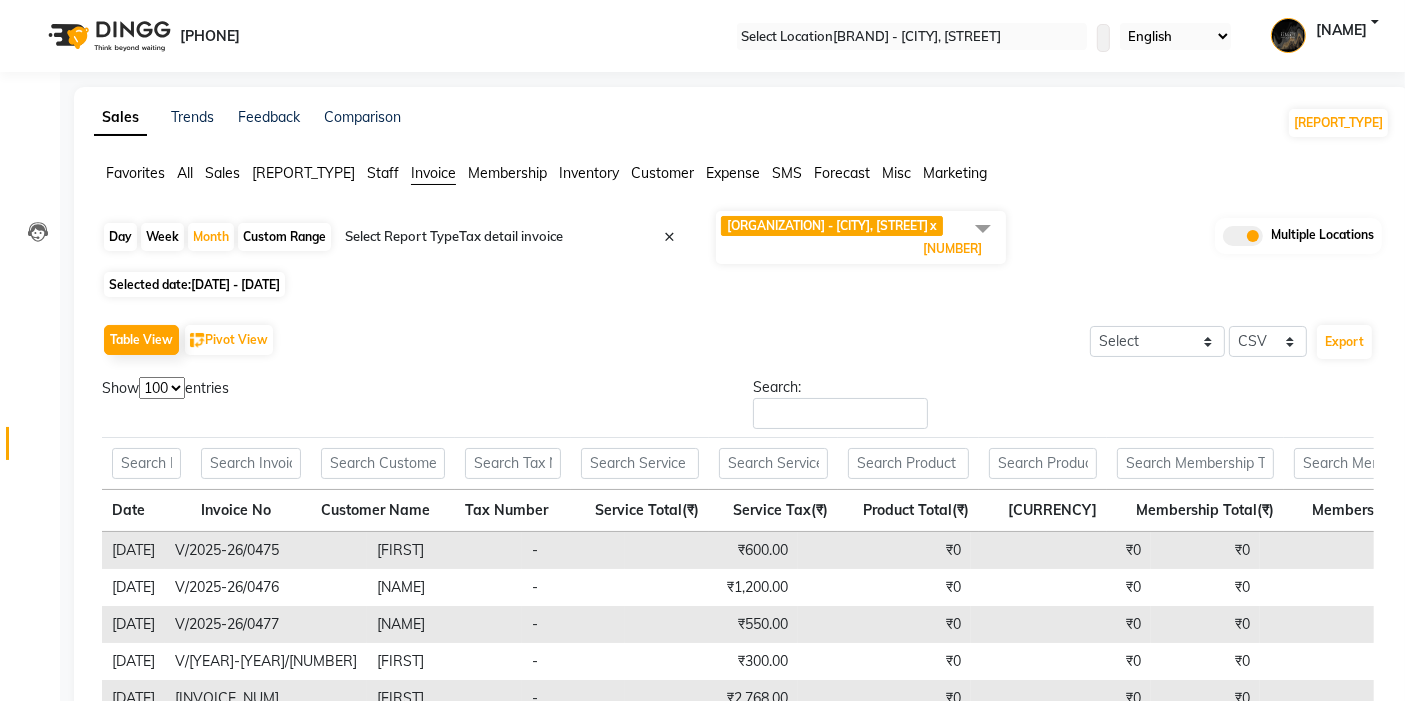 click on "Zenesty salon - Anand, A.V Road  x Zenesty Salon - Nadiad, petlad road  x +1" at bounding box center (861, 237) 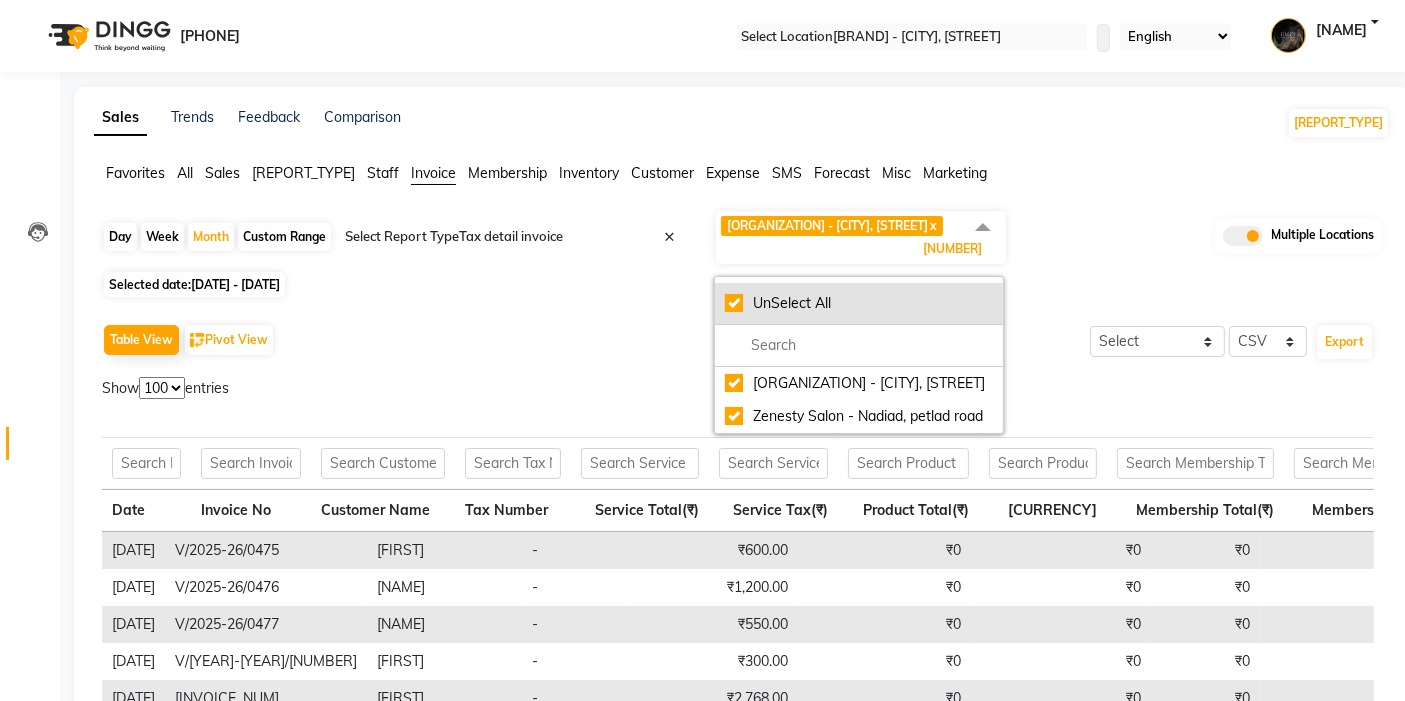 click on "UnSelect All" at bounding box center (859, 303) 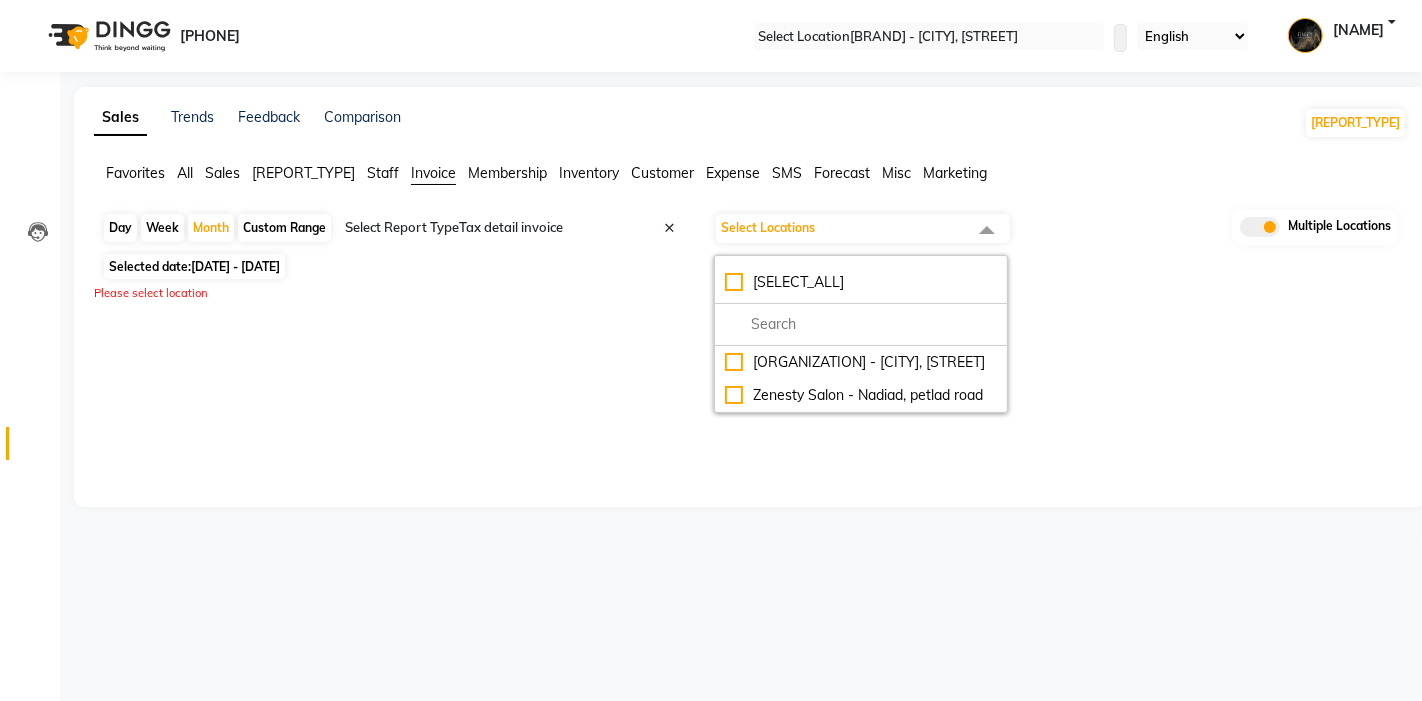 click on "Day   Week   Month   Custom Range  Select Report Type × Tax detail invoice × Select Locations Select All Zenesty salon - Anand, A.V Road Zenesty Salon - Nadiad, petlad road Multiple Locations Selected date:  01-06-2025 - 30-06-2025  Please select location ★ Mark as Favorite  Choose how you'd like to save "" report to favorites  Save to Personal Favorites:   Only you can see this report in your favorites tab. Share with Organization:   Everyone in your organization can see this report in their favorites tab.  Save to Favorites" at bounding box center (750, 271) 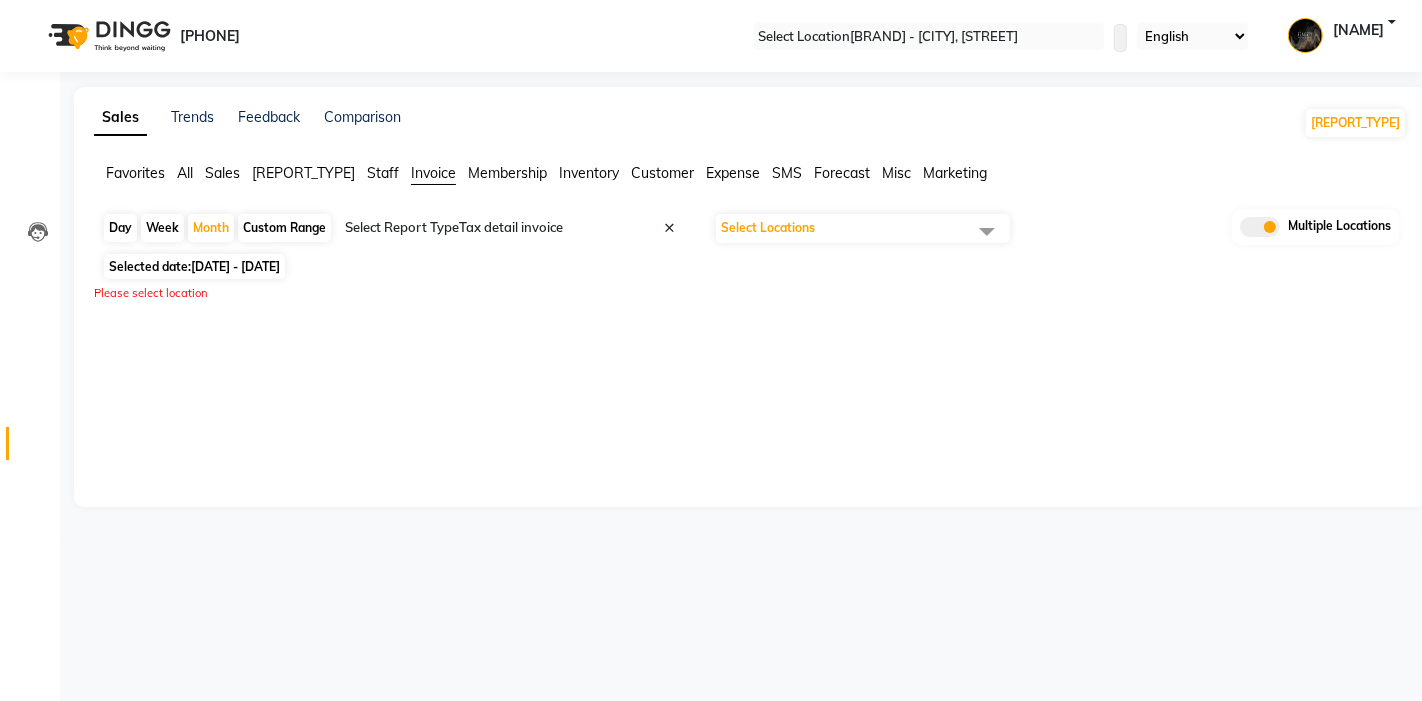 click on "Select Locations" at bounding box center (863, 228) 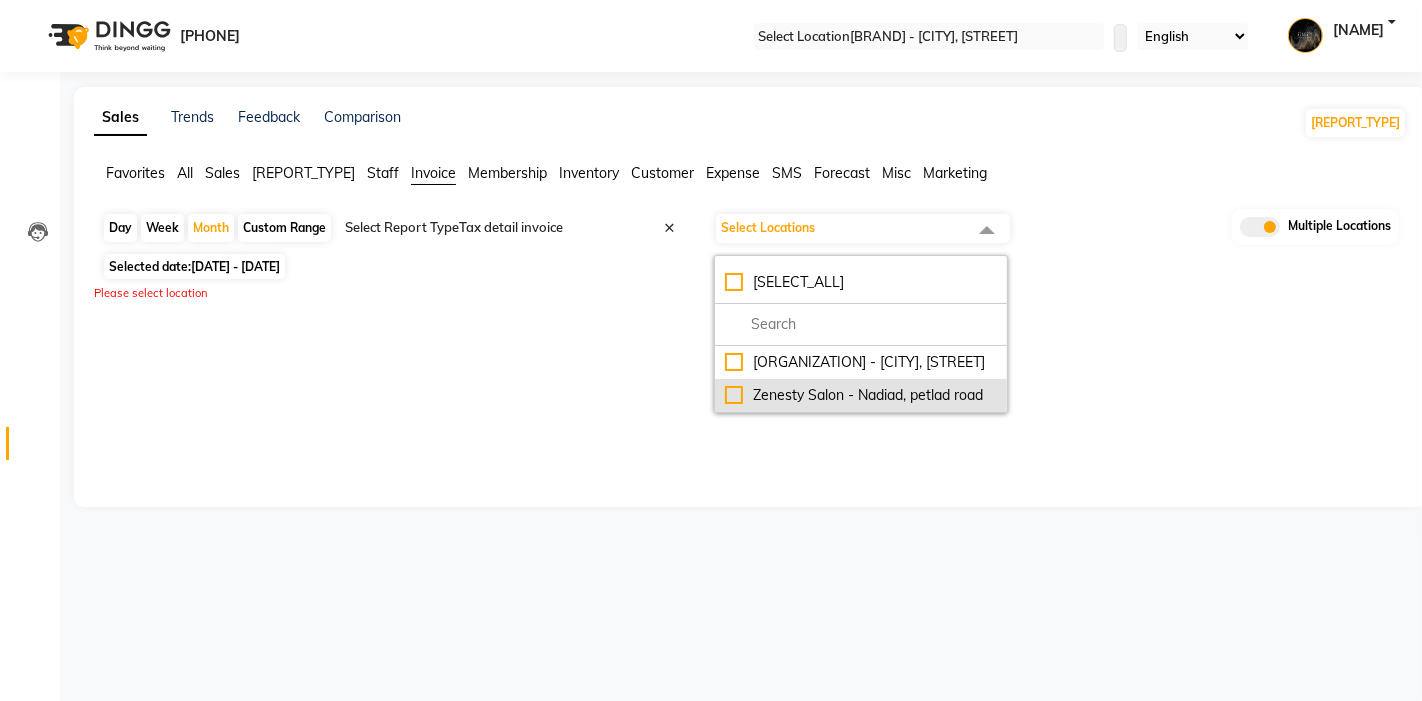 click on "Zenesty Salon - Nadiad, petlad road" at bounding box center [861, 362] 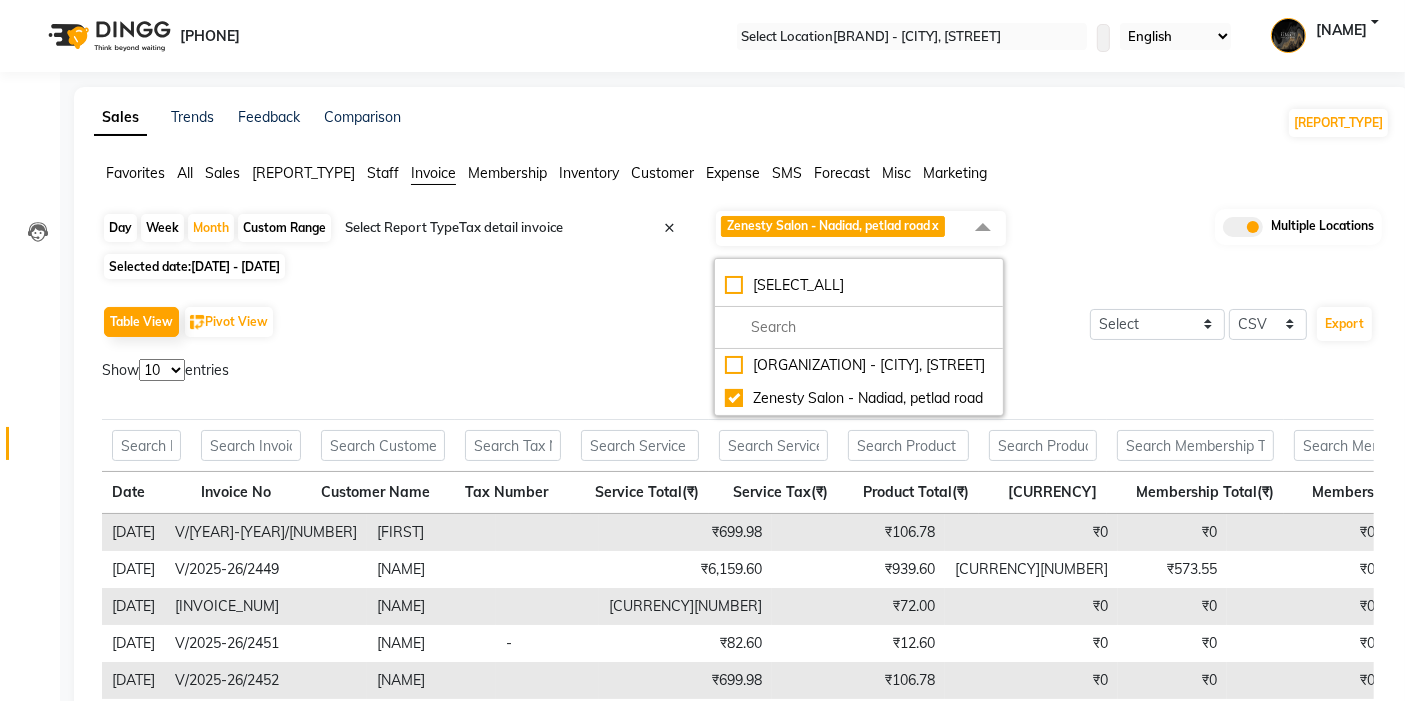 click on "Selected date:  01-06-2025 - 30-06-2025" at bounding box center [746, 266] 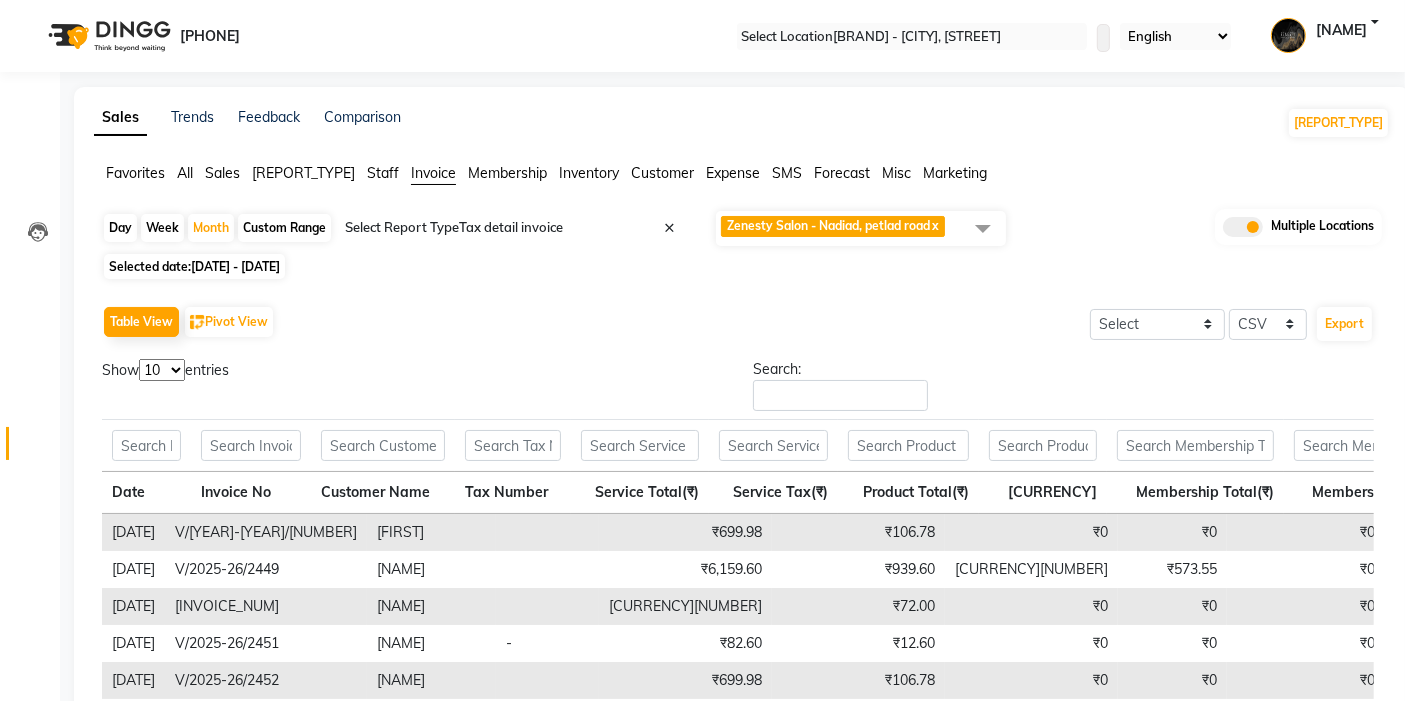 click at bounding box center [1243, 227] 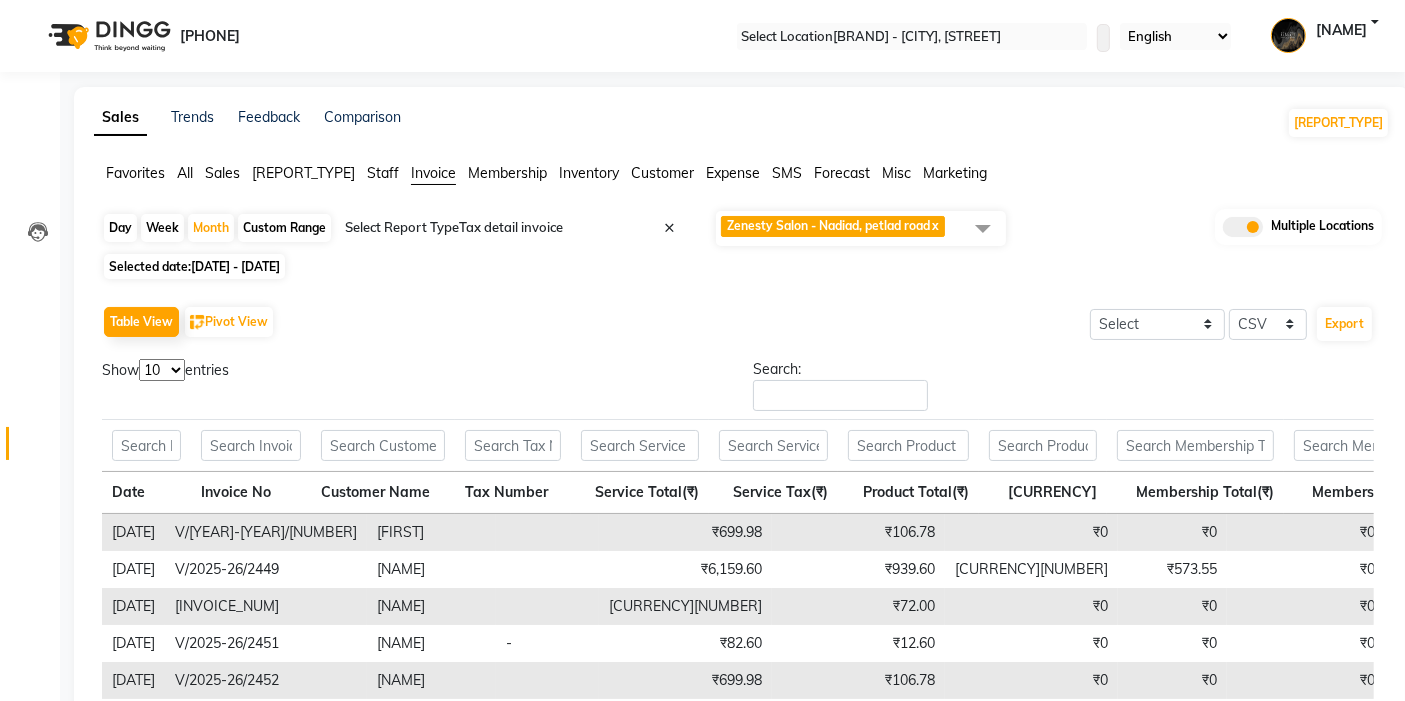 click at bounding box center [1223, 232] 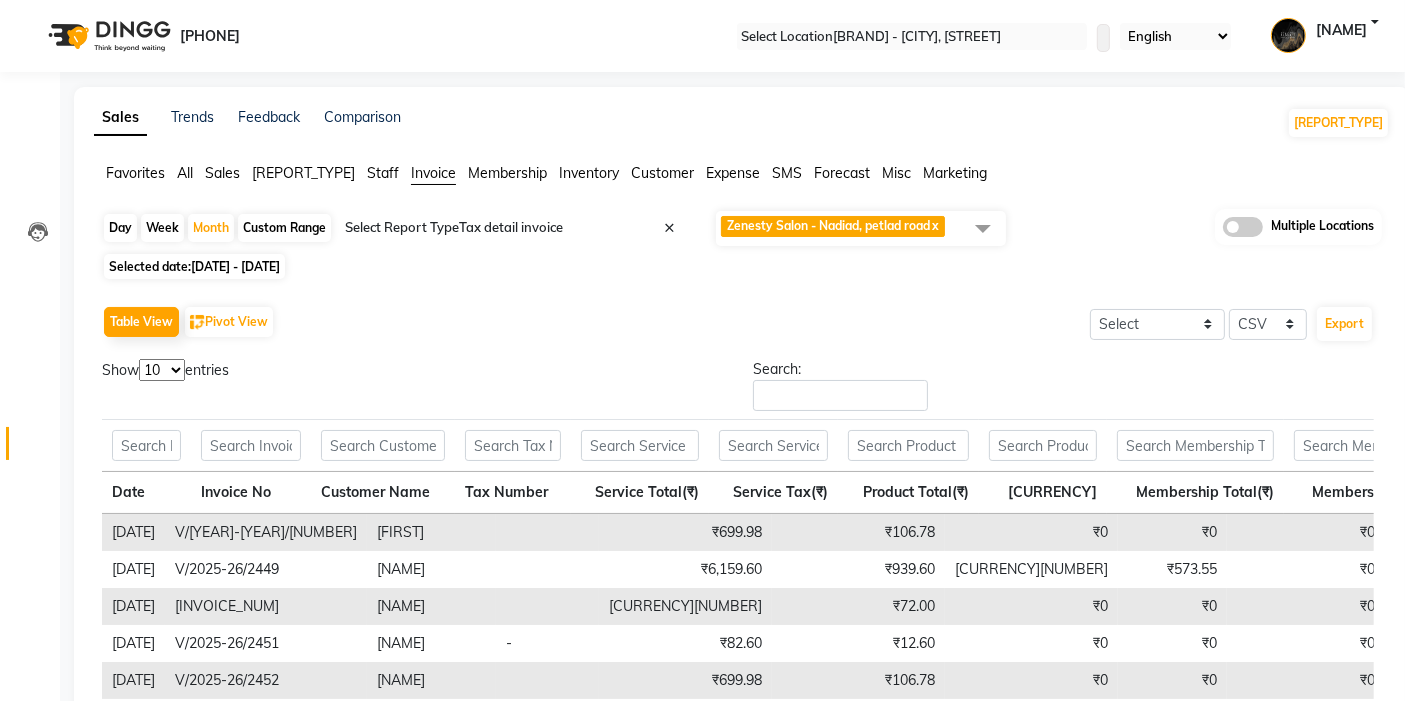click on "Day   Week   Month   Custom Range  Select Report Type × Tax detail invoice × Zenesty Salon - Nadiad, petlad road  x Select All Zenesty salon - Anand, A.V Road Zenesty Salon - Nadiad, petlad road Multiple Locations" at bounding box center (742, 228) 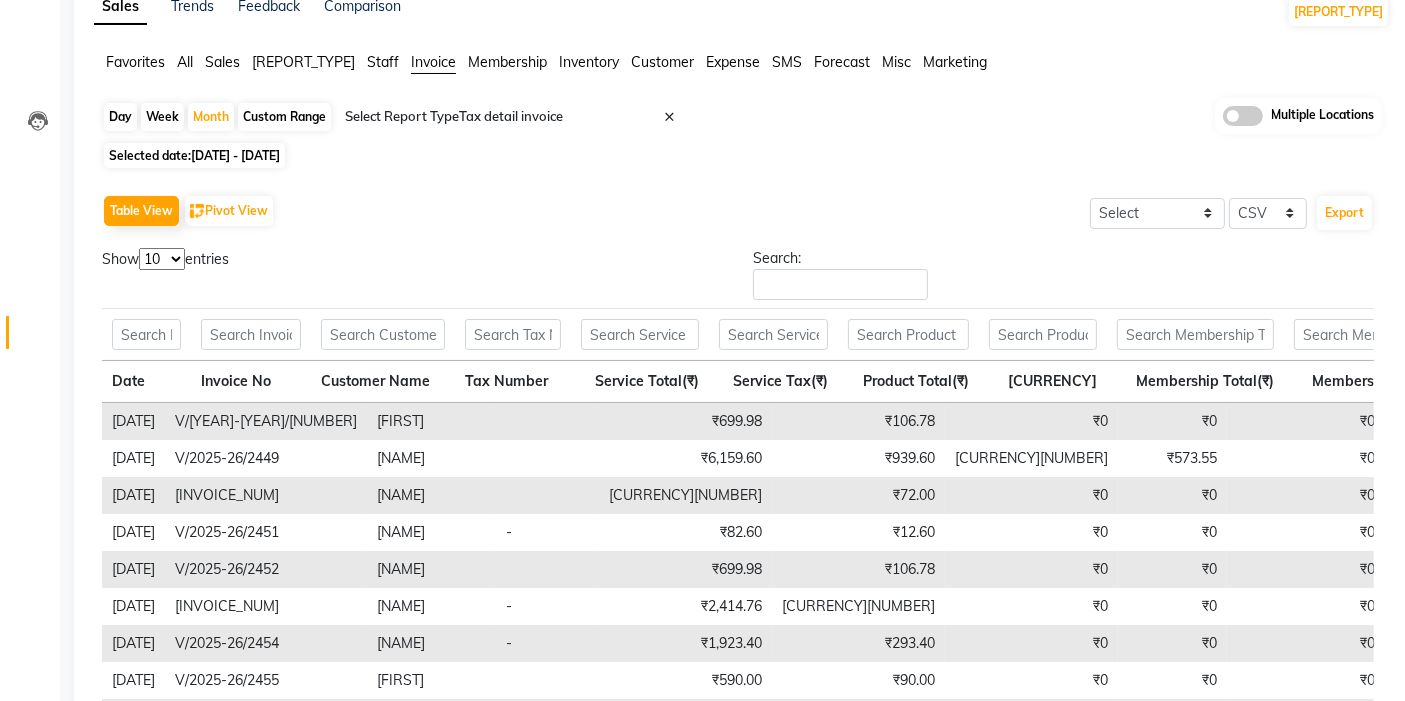 click on "10 25 50 100" at bounding box center [162, 259] 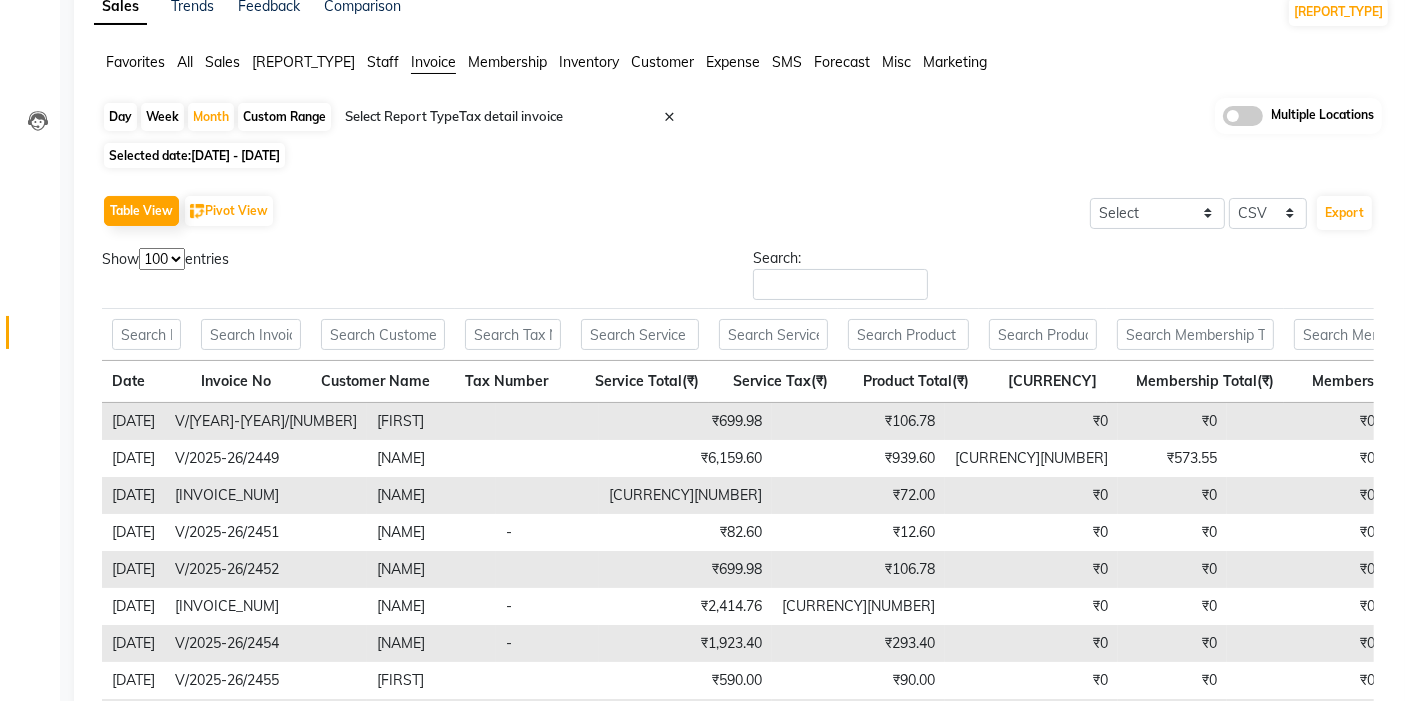 click on "10 25 50 100" at bounding box center [162, 259] 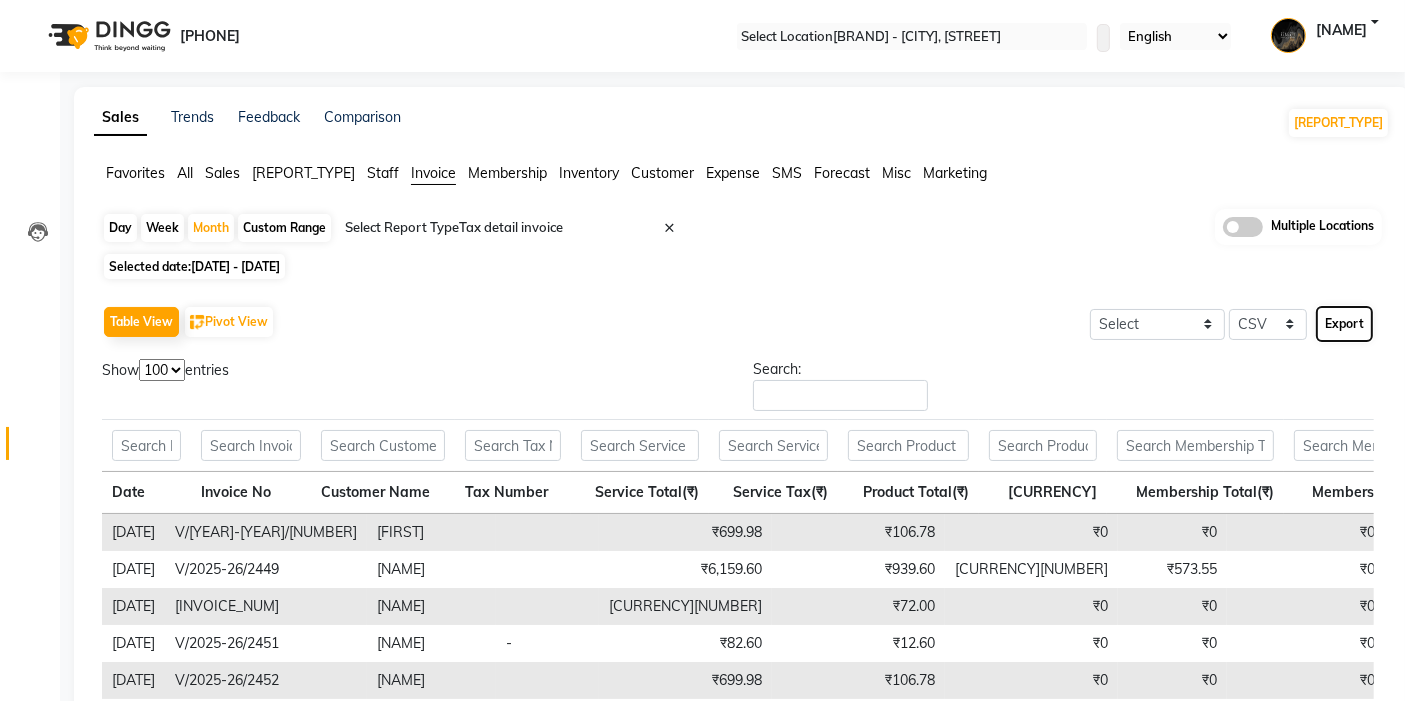 click on "Export" at bounding box center [1344, 324] 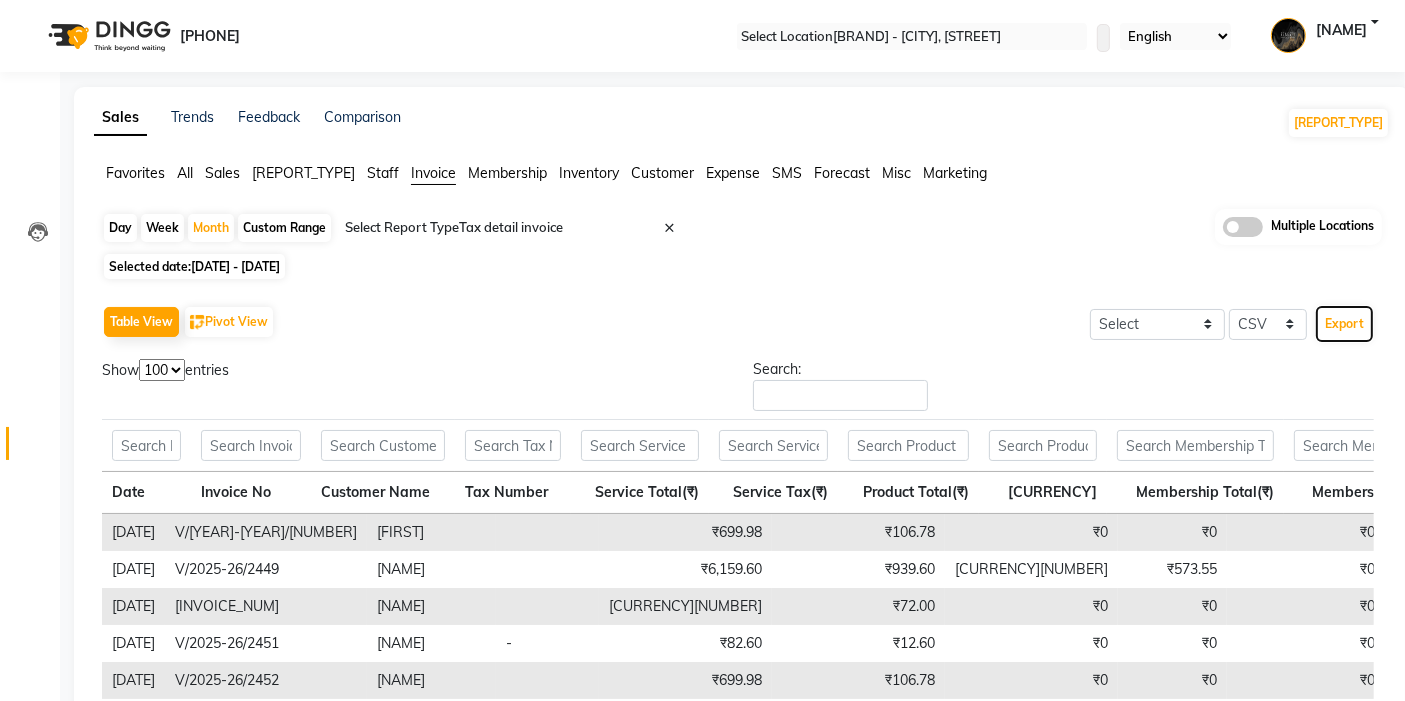 scroll, scrollTop: 333, scrollLeft: 0, axis: vertical 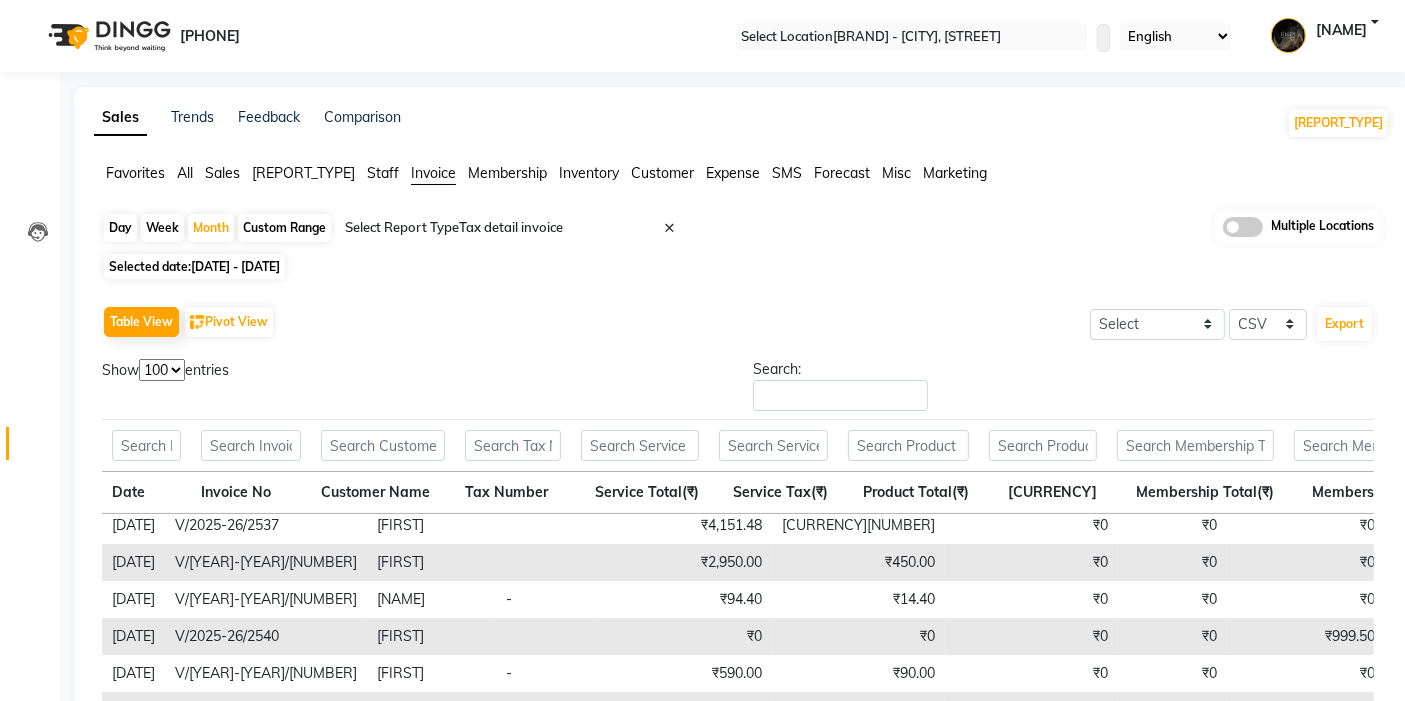 click on "01-06-2025 - 30-06-2025" at bounding box center (235, 266) 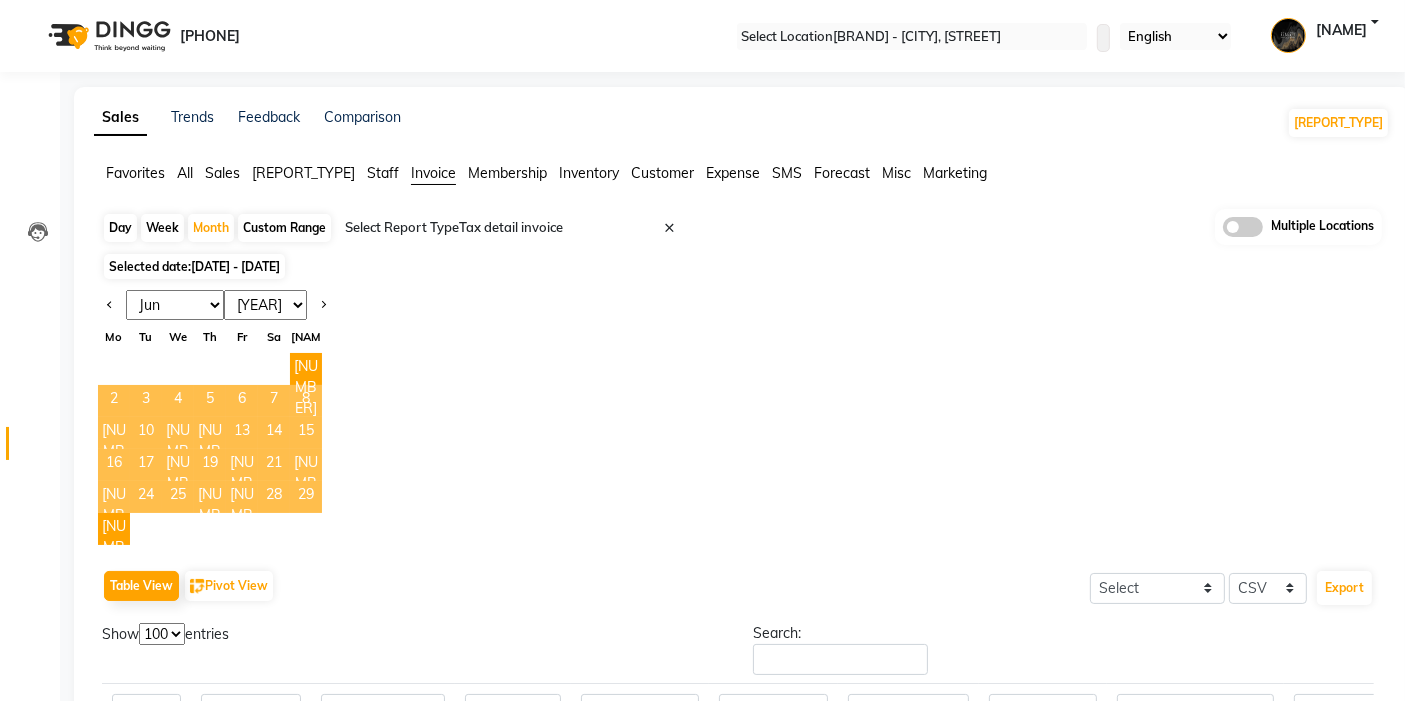 click on "Jan Feb Mar Apr May Jun Jul Aug Sep Oct Nov Dec 2015 2016 2017 2018 2019 2020 2021 2022 2023 2024 2025 2026 2027 2028 2029 2030 2031 2032 2033 2034 2035 Mo Tu We Th Fr Sa Su  1   2   3   4   5   6   7   8   9   10   11   12   13   14   15   16   17   18   19   20   21   22   23   24   25   26   27   28   29   30" at bounding box center (742, 417) 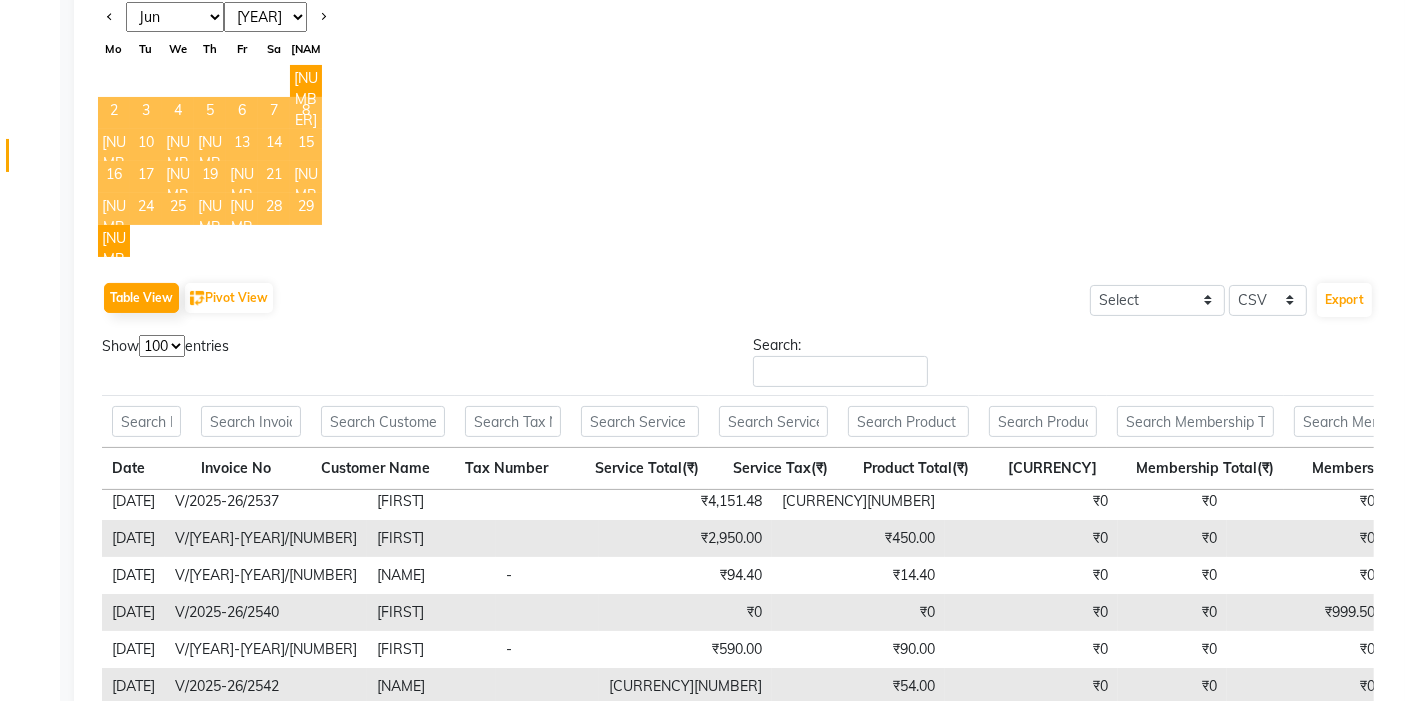scroll, scrollTop: 628, scrollLeft: 0, axis: vertical 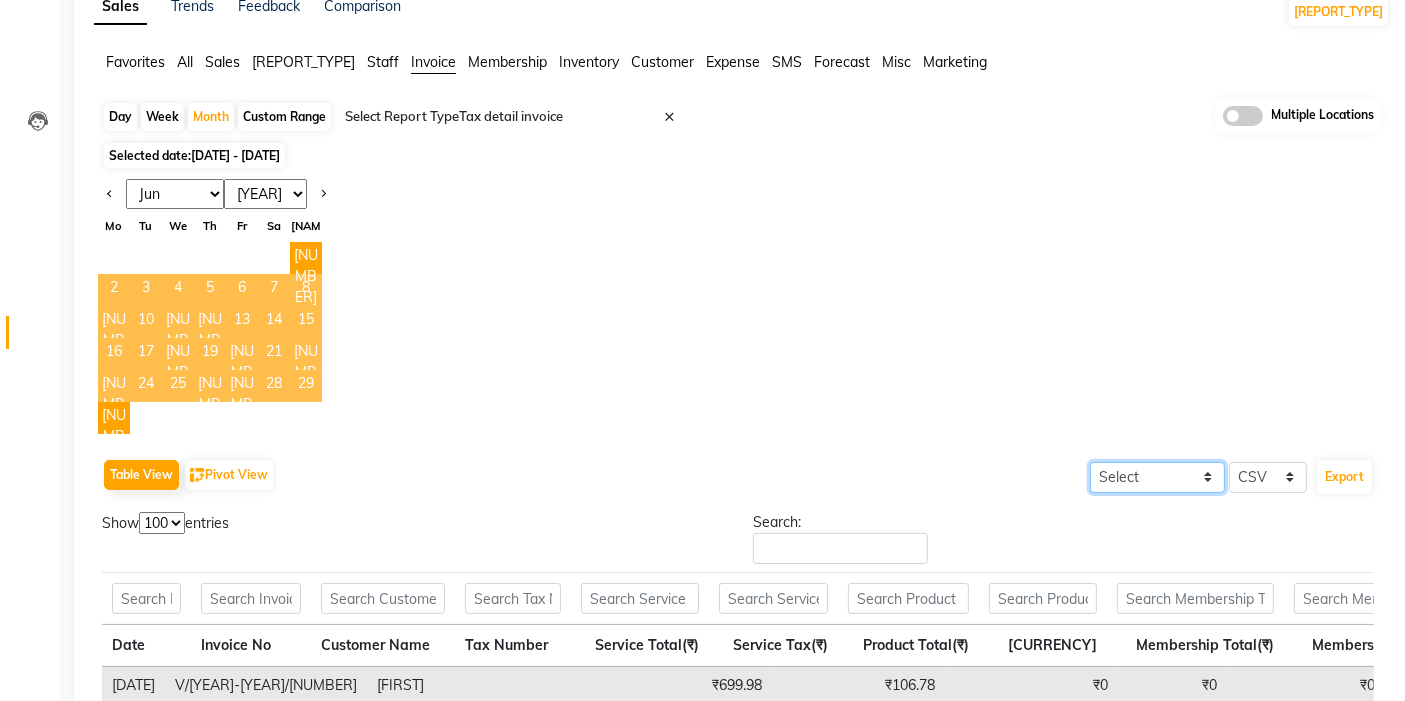 click on "Select Full Report Filtered Report" at bounding box center [1157, 477] 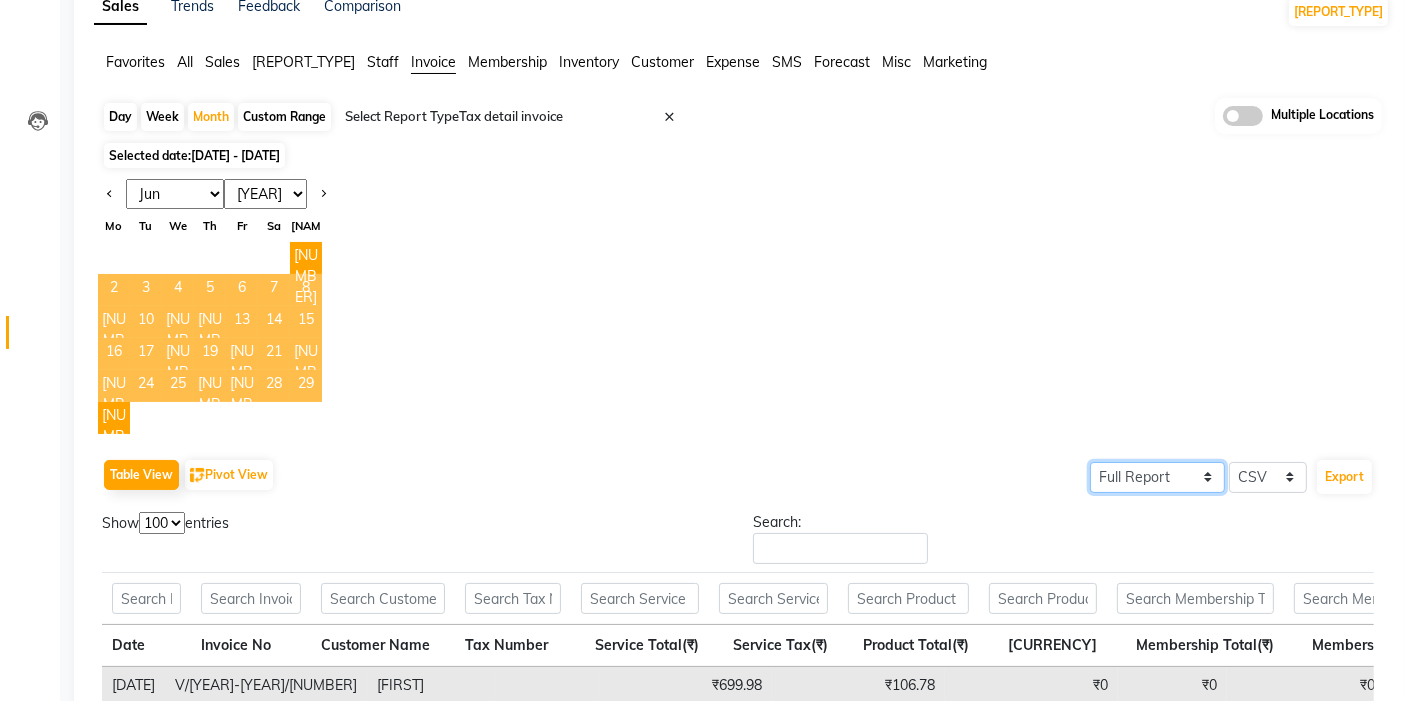 click on "Select Full Report Filtered Report" at bounding box center [1157, 477] 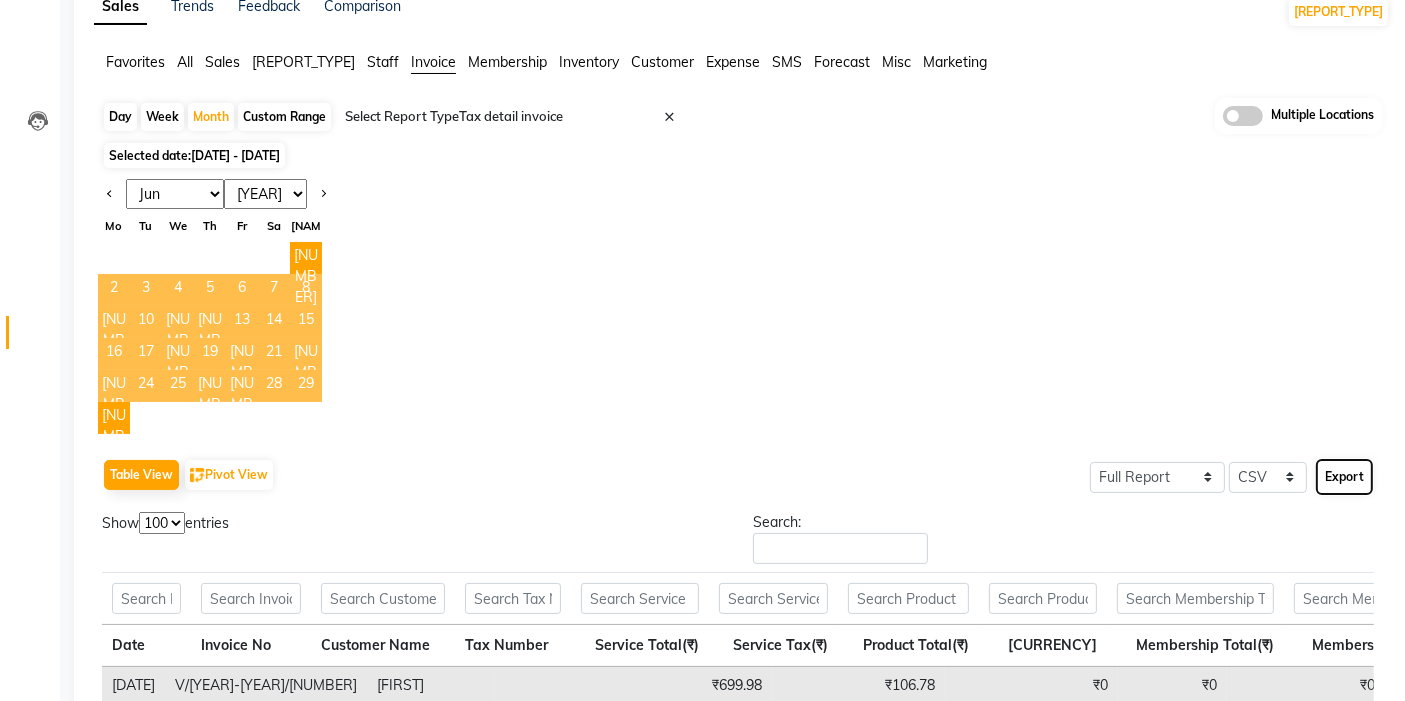click on "Export" at bounding box center [1344, 477] 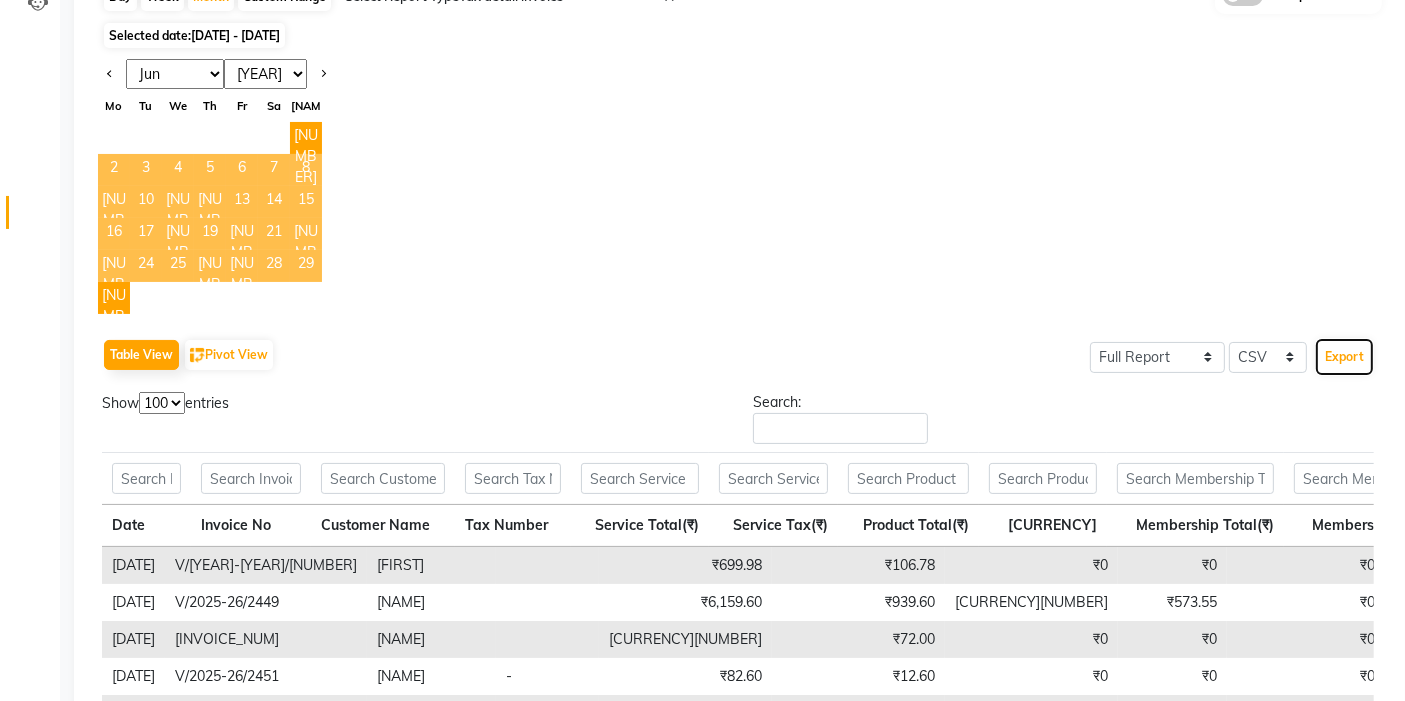 scroll, scrollTop: 0, scrollLeft: 0, axis: both 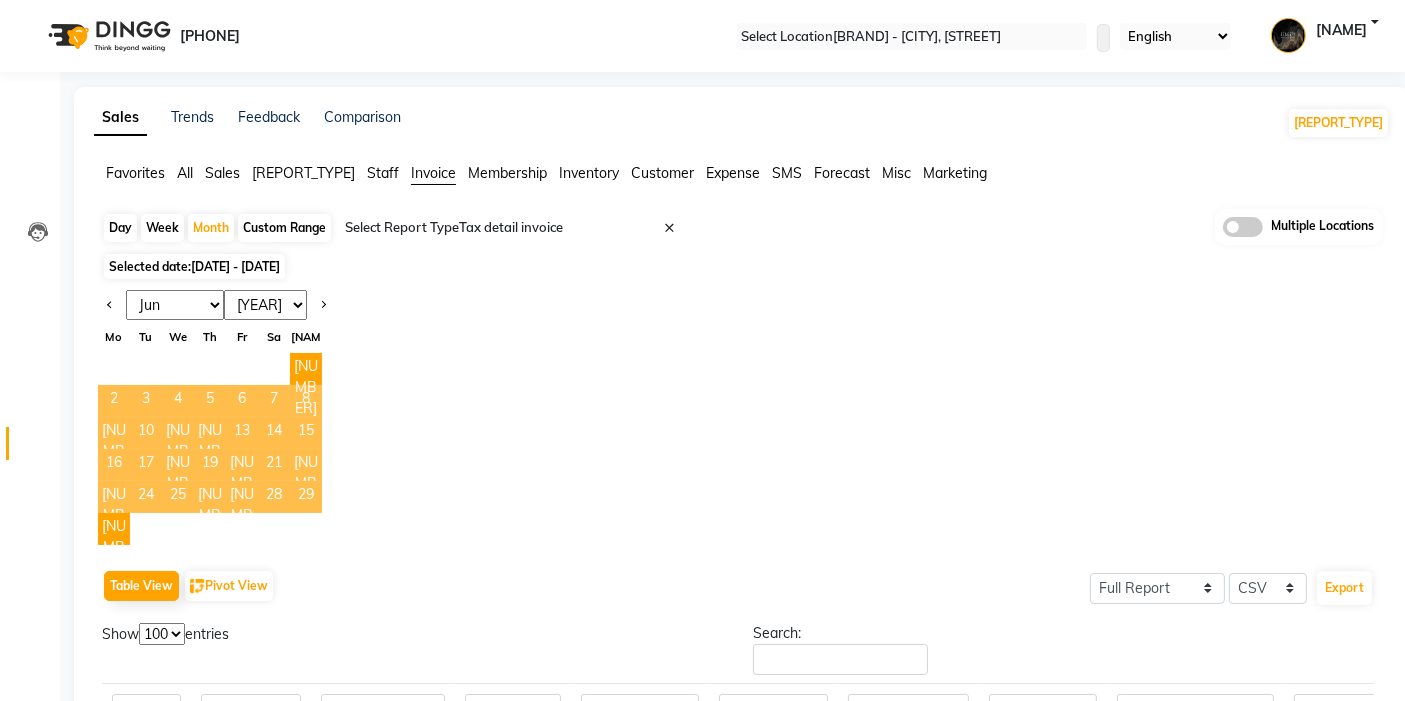 click on "Jan Feb Mar Apr May Jun Jul Aug Sep Oct Nov Dec 2015 2016 2017 2018 2019 2020 2021 2022 2023 2024 2025 2026 2027 2028 2029 2030 2031 2032 2033 2034 2035 Mo Tu We Th Fr Sa Su  1   2   3   4   5   6   7   8   9   10   11   12   13   14   15   16   17   18   19   20   21   22   23   24   25   26   27   28   29   30" at bounding box center [742, 417] 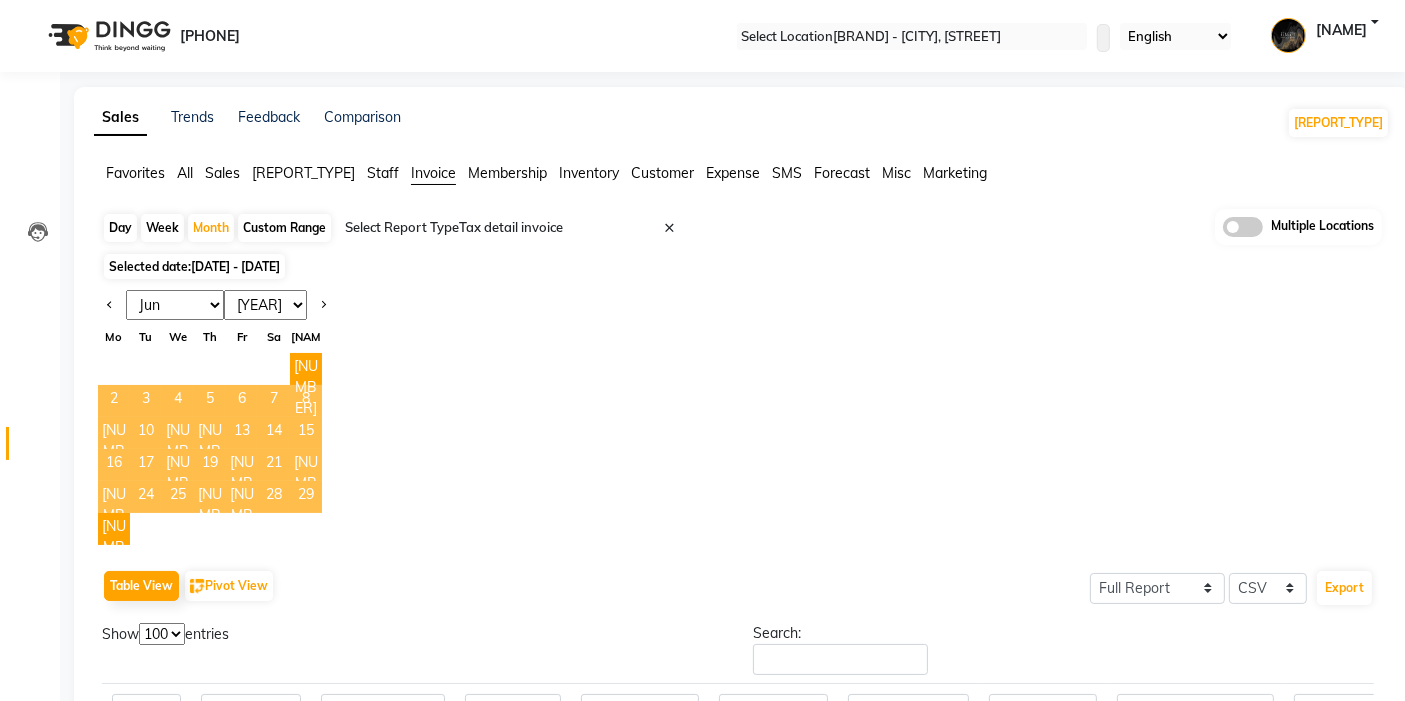 click on "01-06-2025 - 30-06-2025" at bounding box center [235, 266] 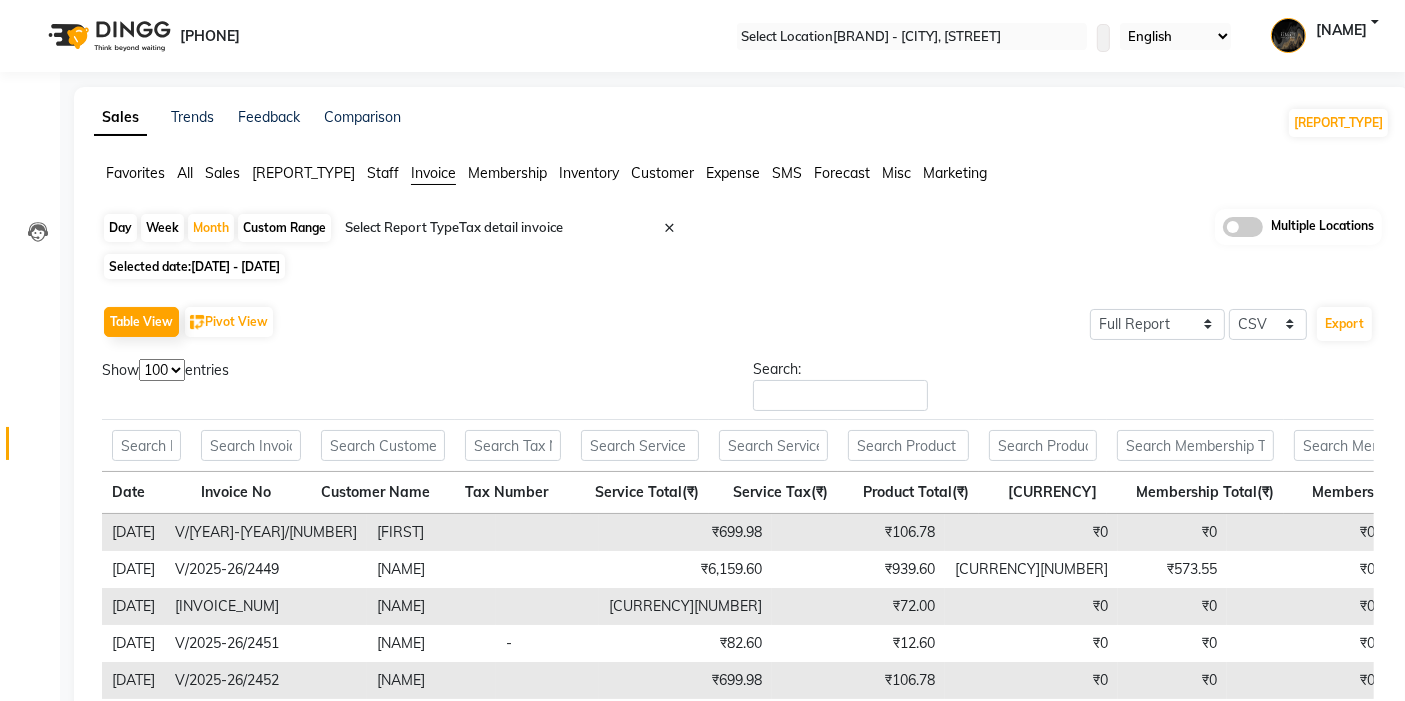 click on "Table View   Pivot View  Select Full Report Filtered Report Select CSV PDF  Export" at bounding box center [738, 322] 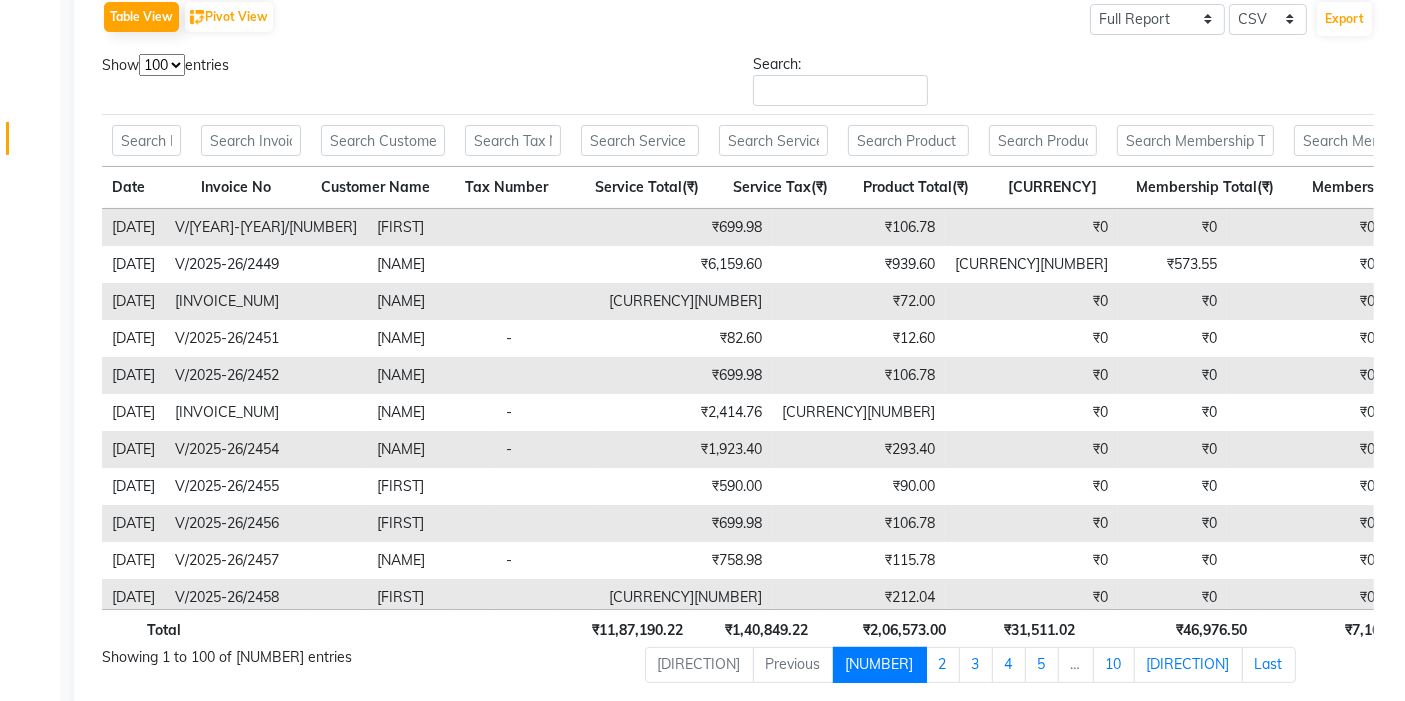 scroll, scrollTop: 333, scrollLeft: 0, axis: vertical 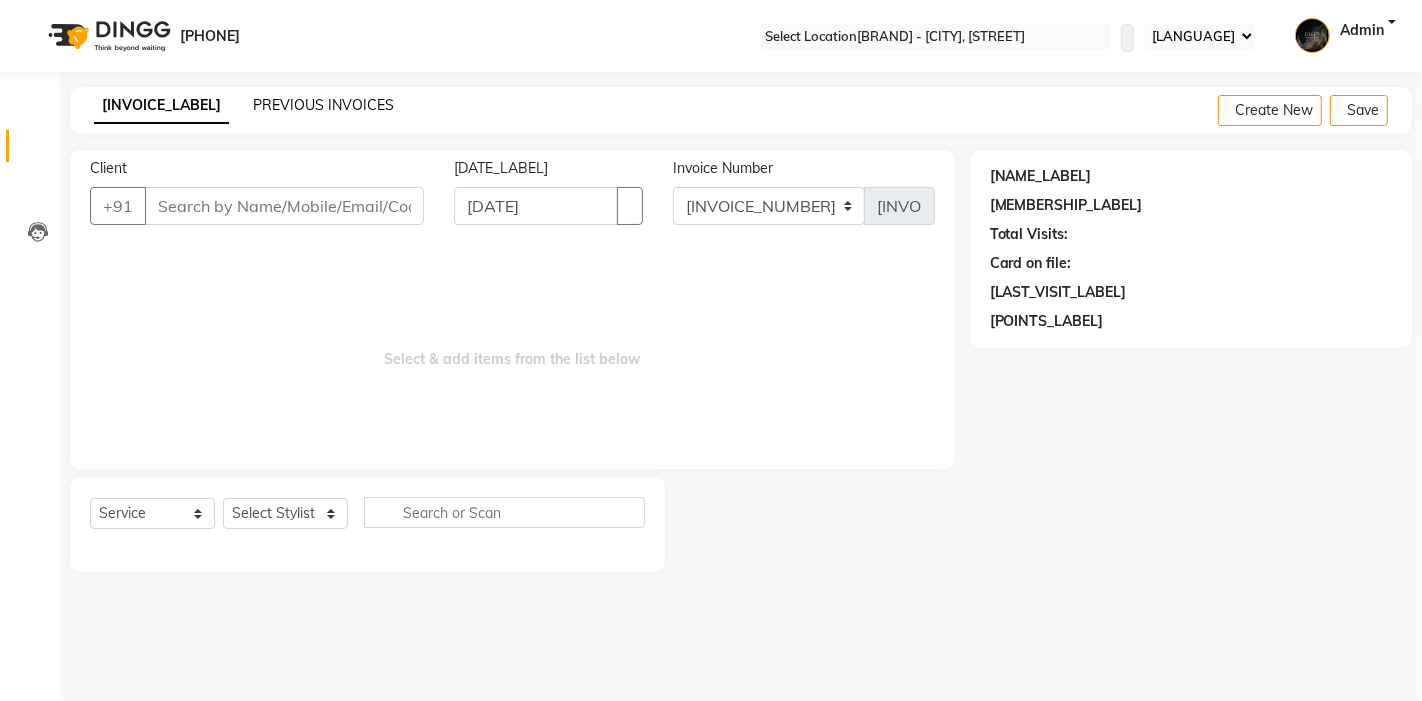click on "PREVIOUS INVOICES" at bounding box center [323, 105] 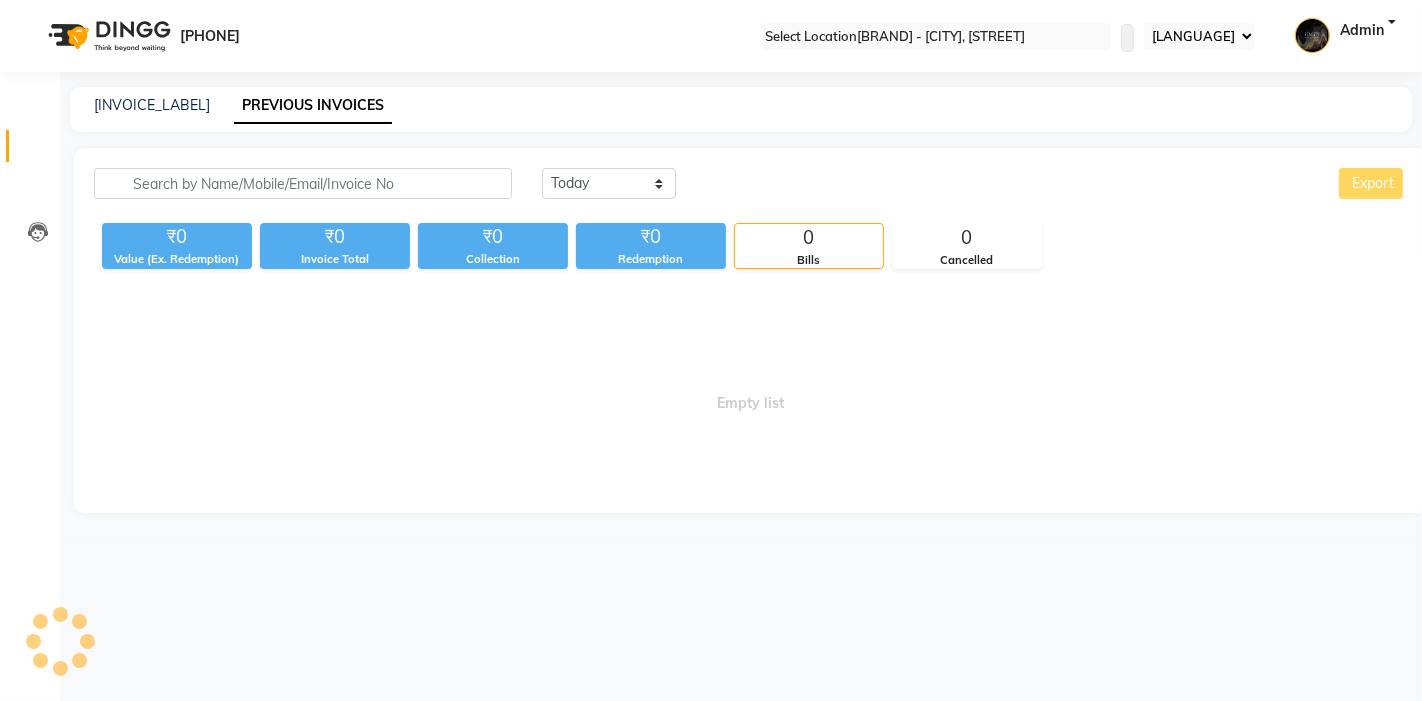 drag, startPoint x: 251, startPoint y: 99, endPoint x: 102, endPoint y: 114, distance: 149.75313 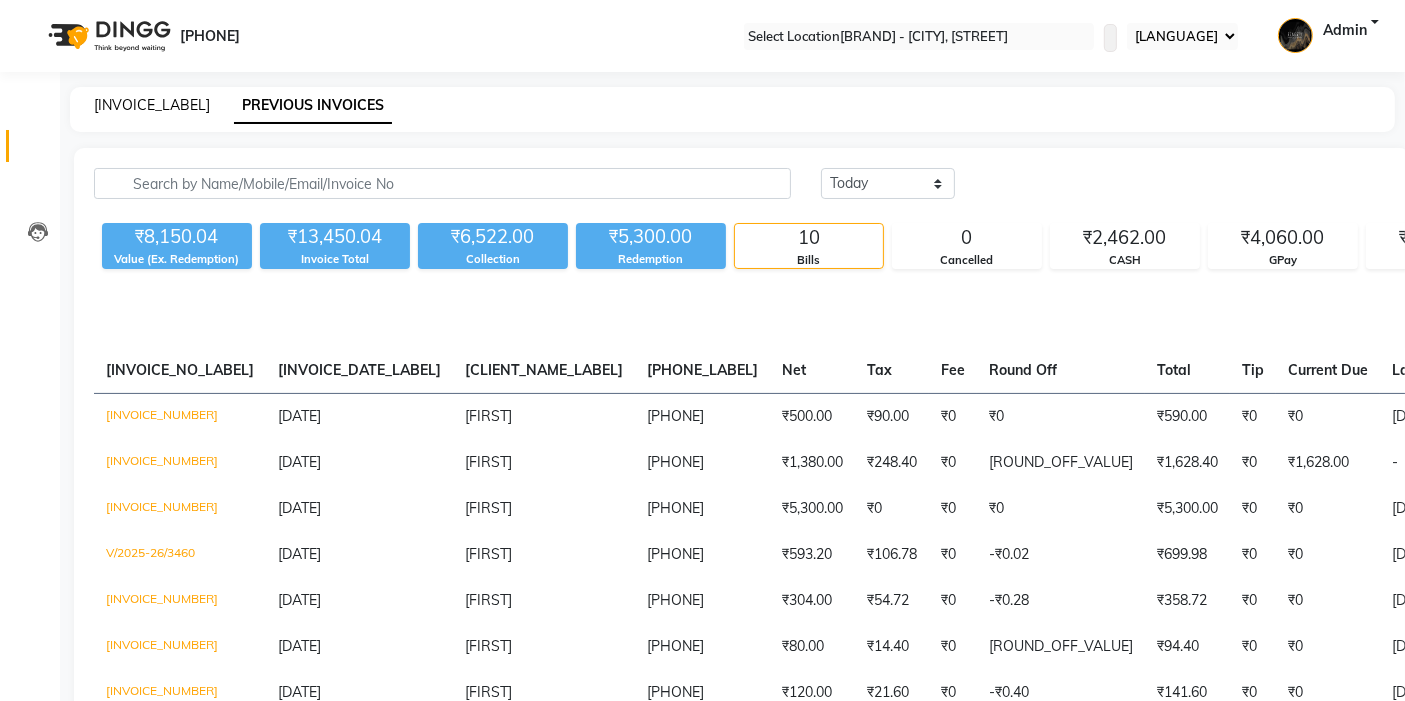 click on "[INVOICE_LABEL]" at bounding box center [152, 105] 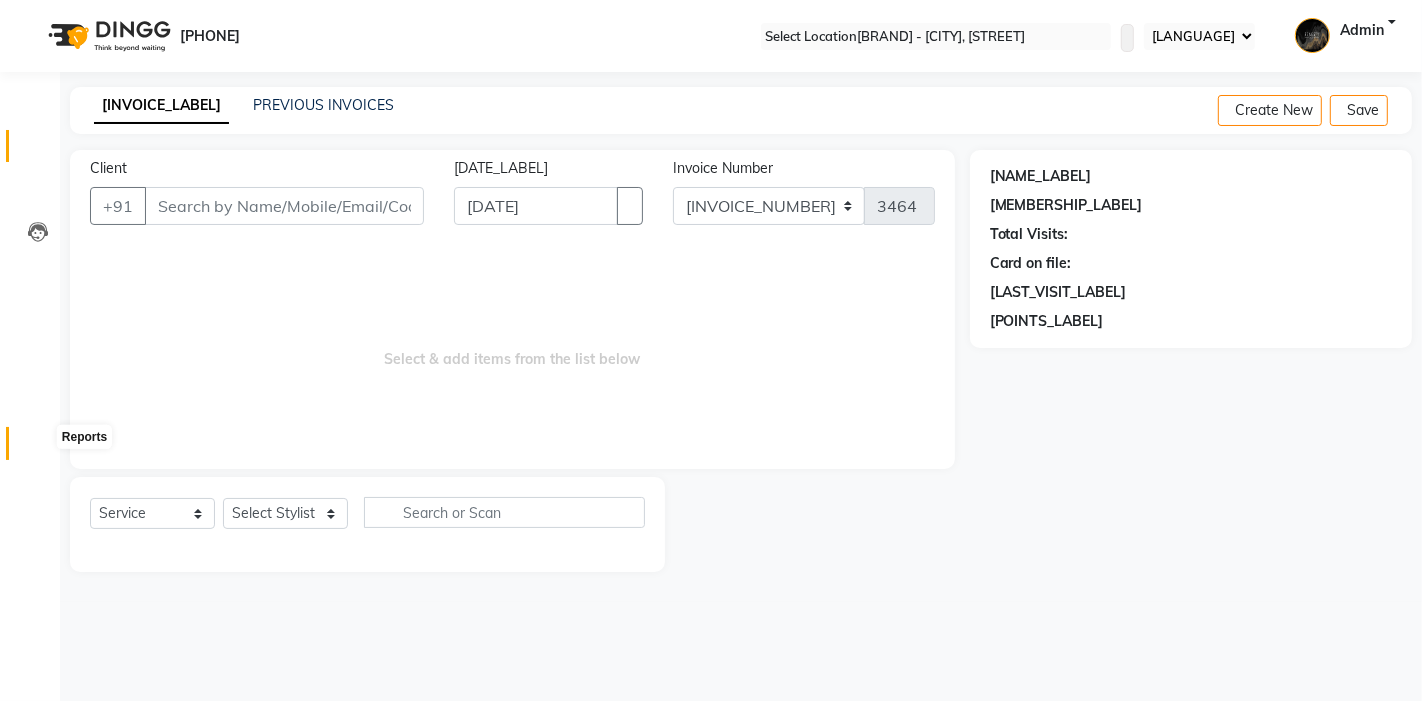 click at bounding box center [37, 448] 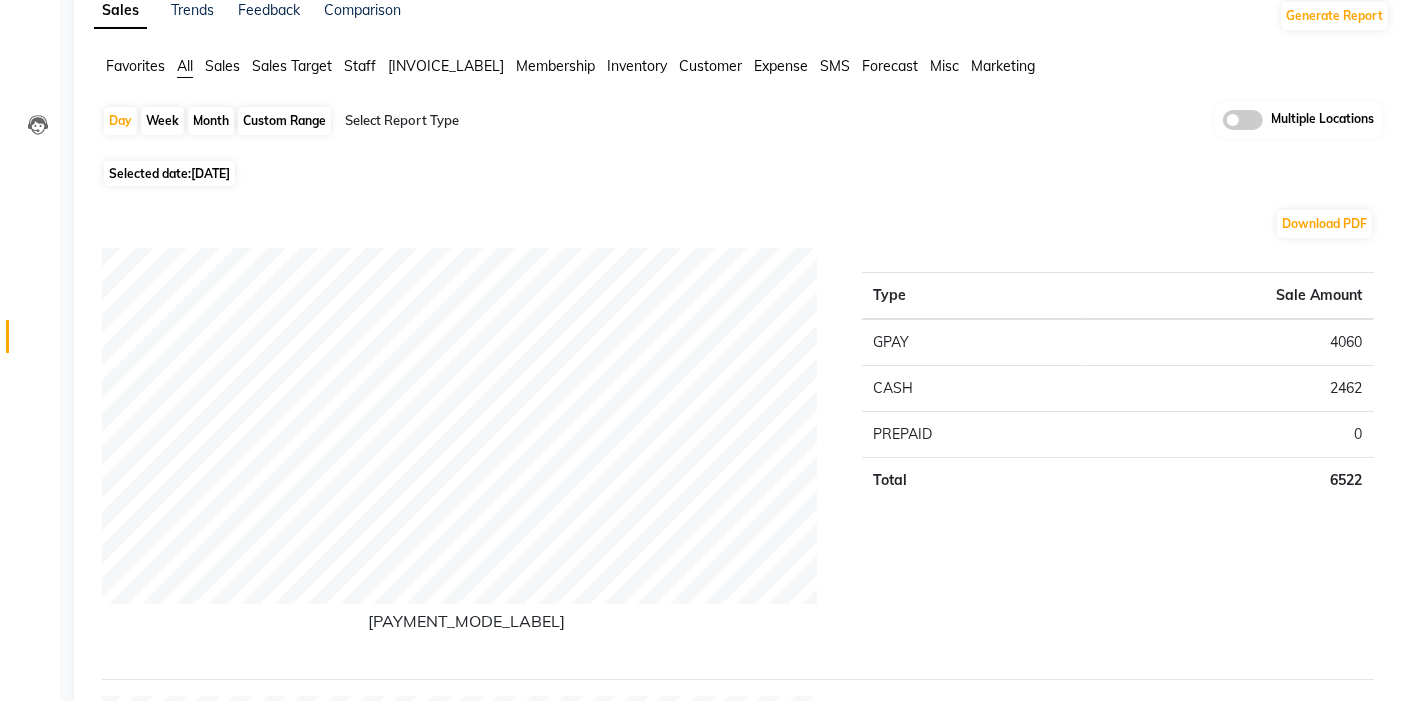 scroll, scrollTop: 0, scrollLeft: 0, axis: both 